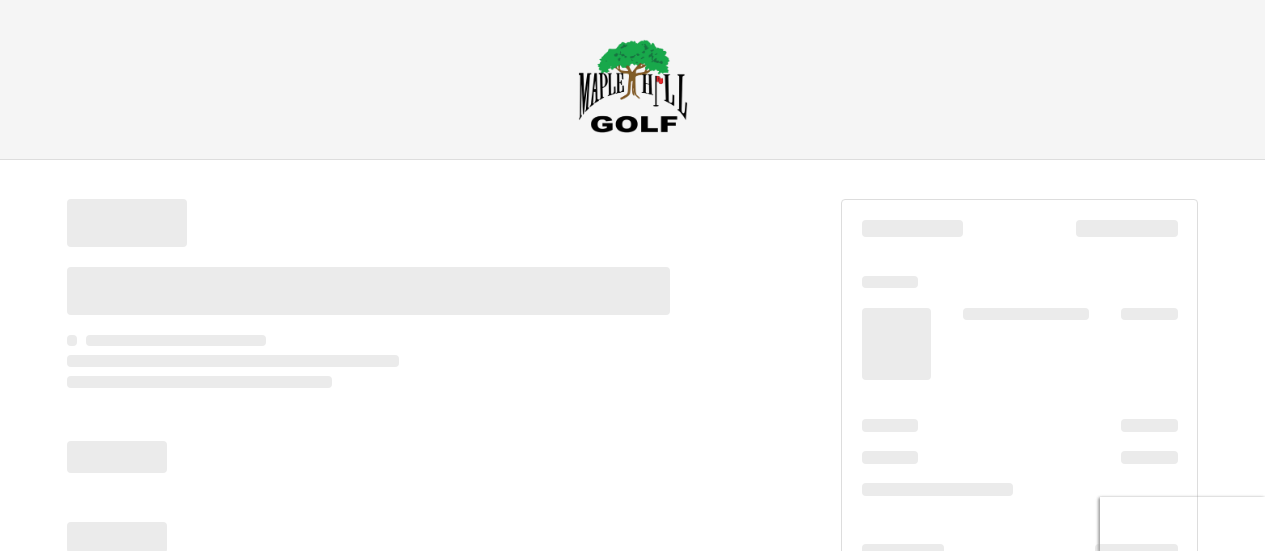 scroll, scrollTop: 0, scrollLeft: 0, axis: both 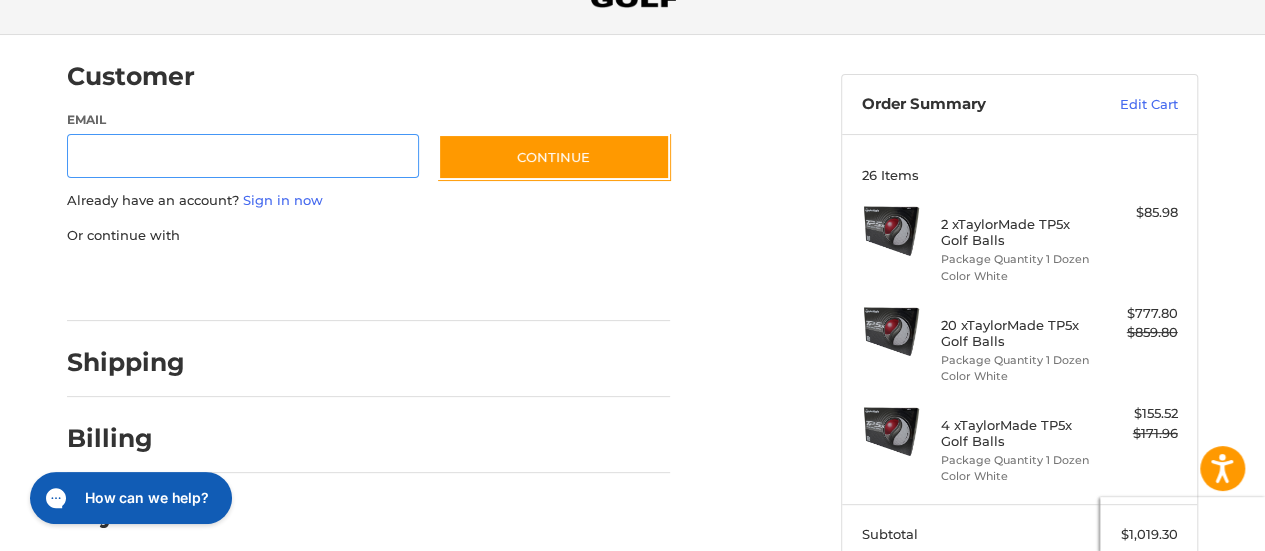 click on "Email" at bounding box center [243, 156] 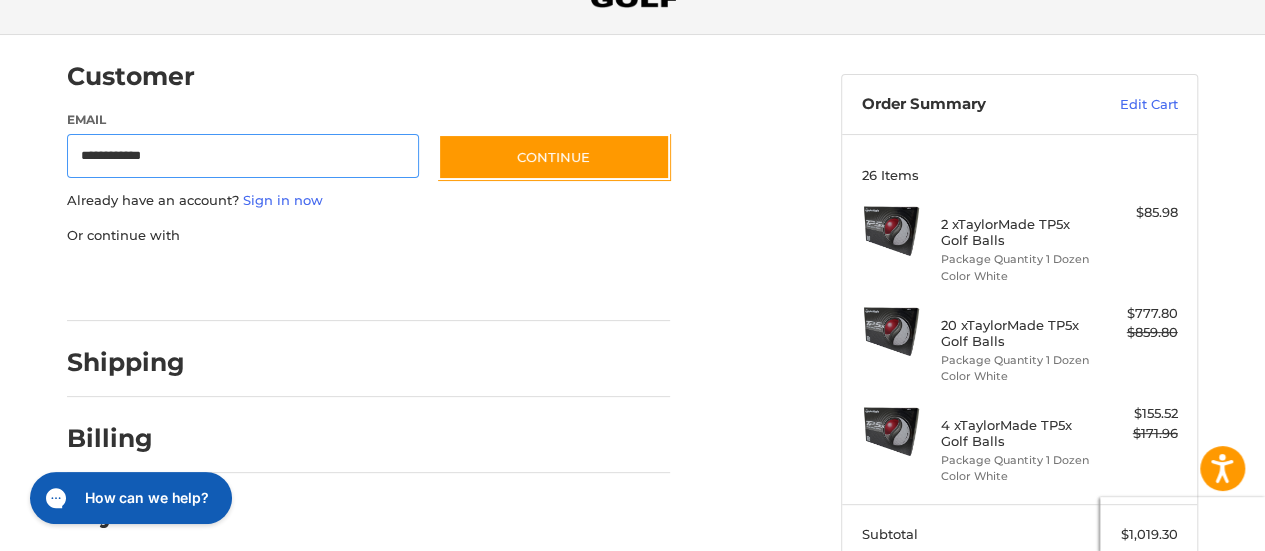 type on "**********" 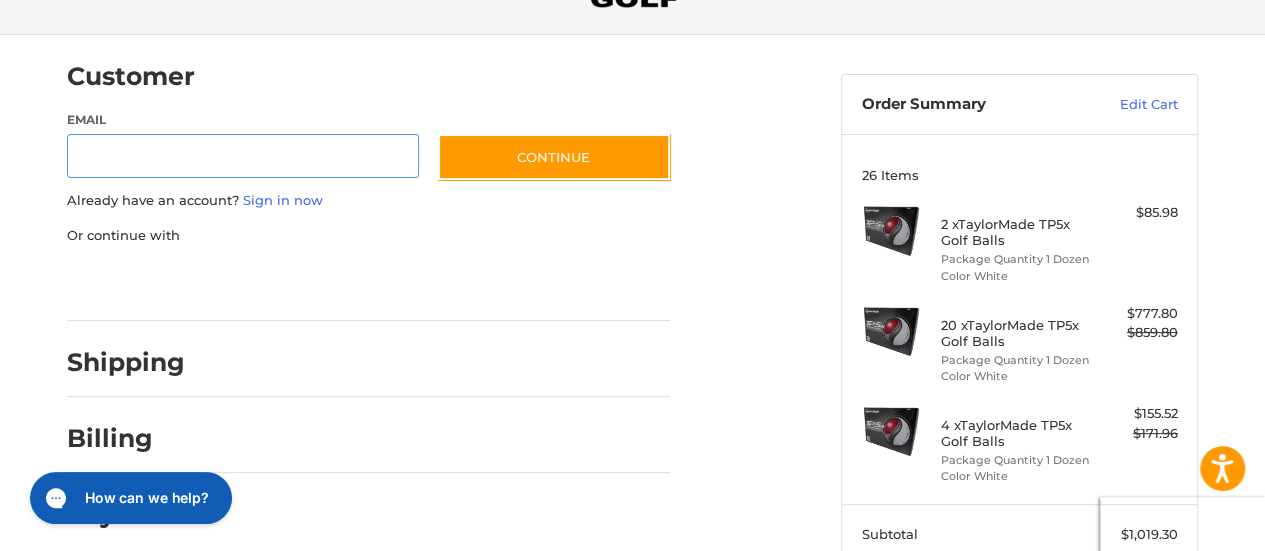 click on "Email" at bounding box center [243, 156] 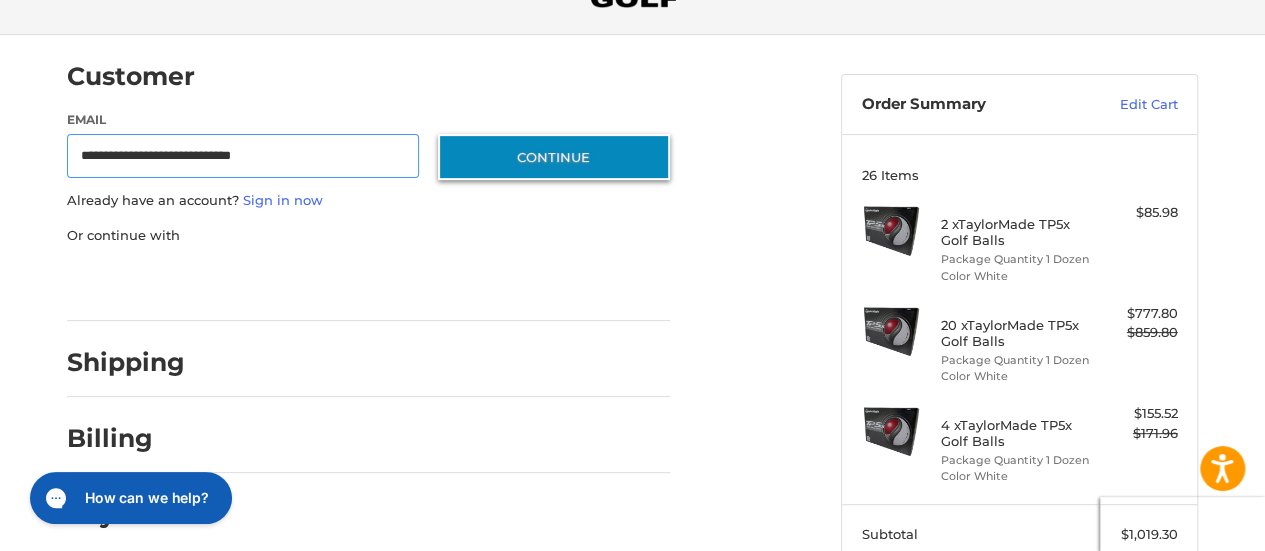 type on "**********" 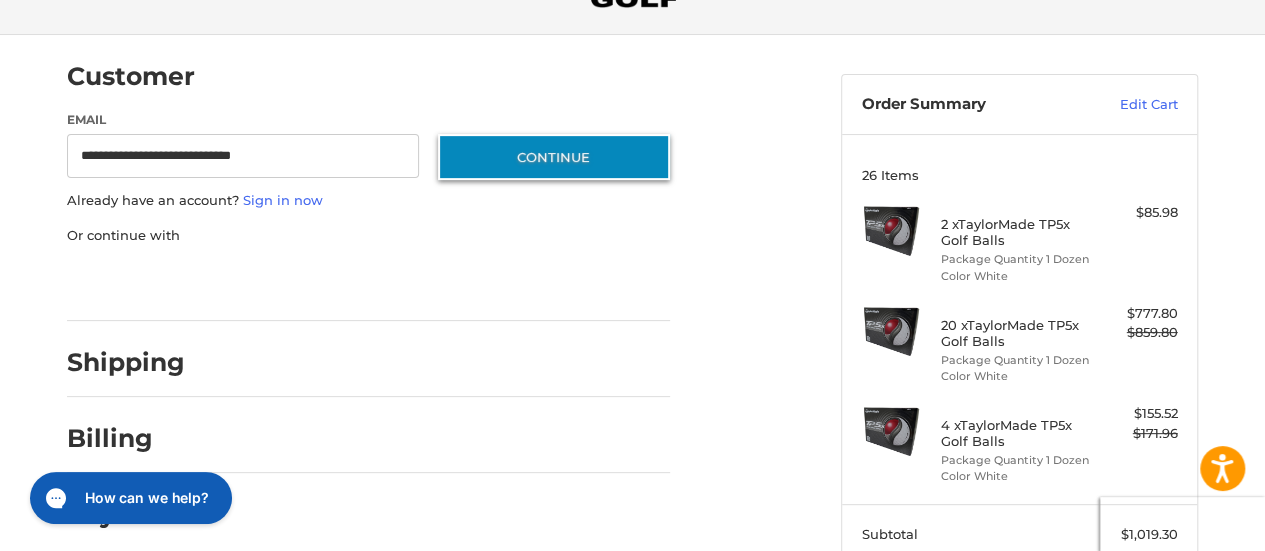 click on "Continue" at bounding box center (554, 157) 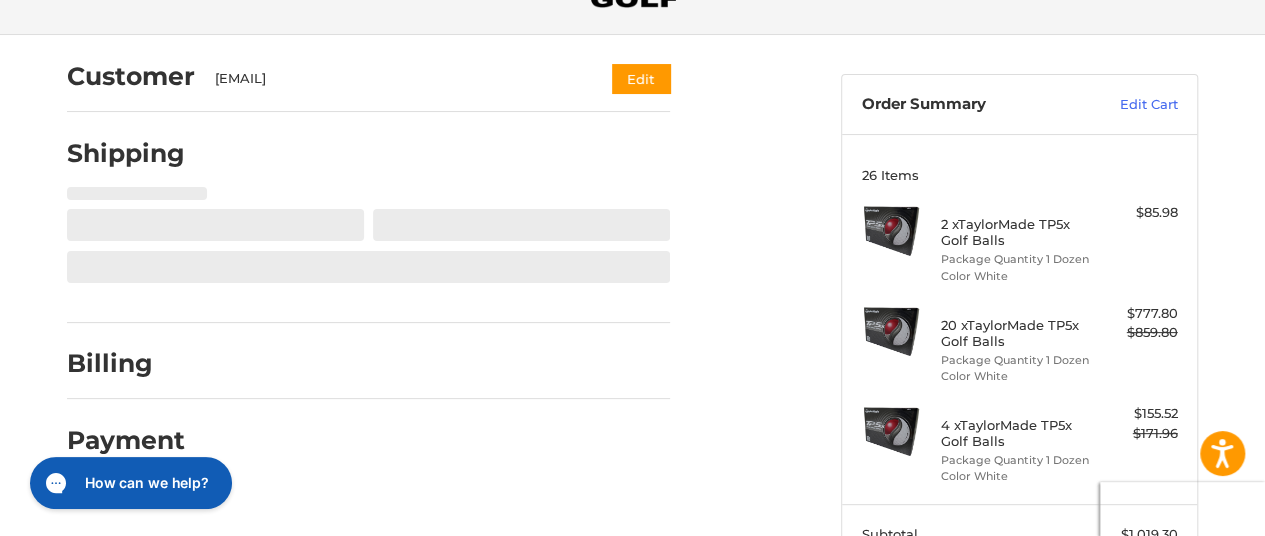 select on "**" 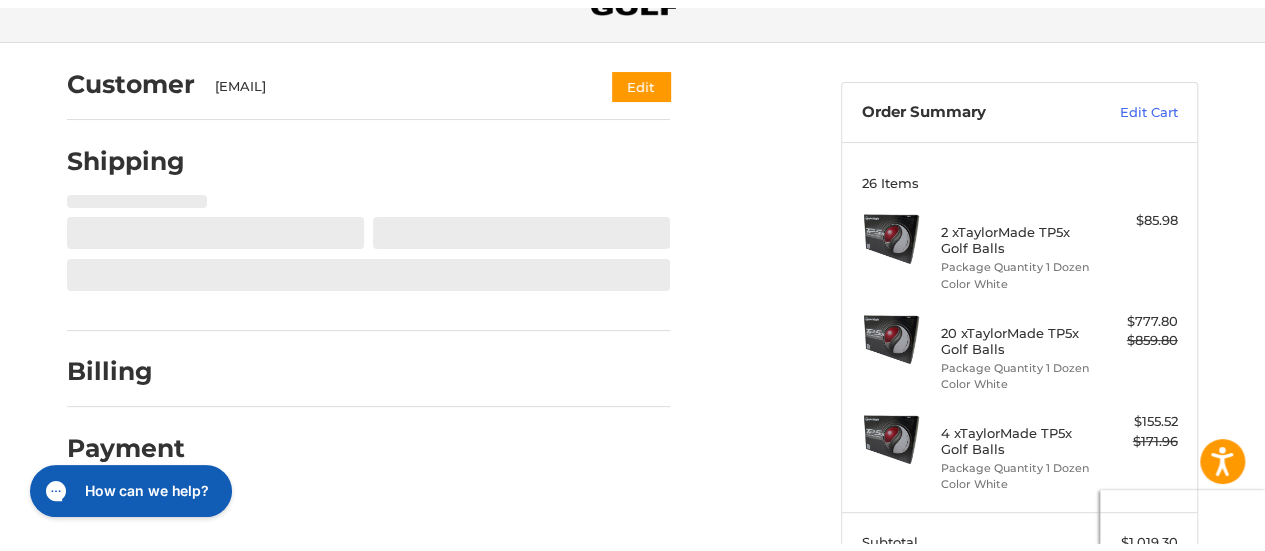 scroll, scrollTop: 126, scrollLeft: 0, axis: vertical 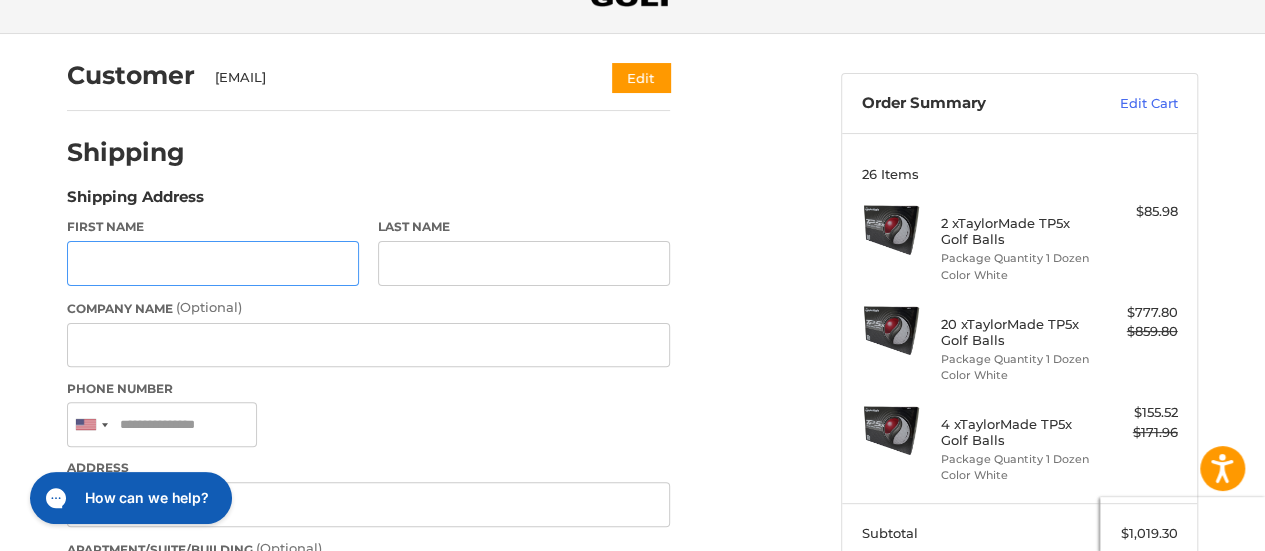 click on "First Name" at bounding box center (213, 263) 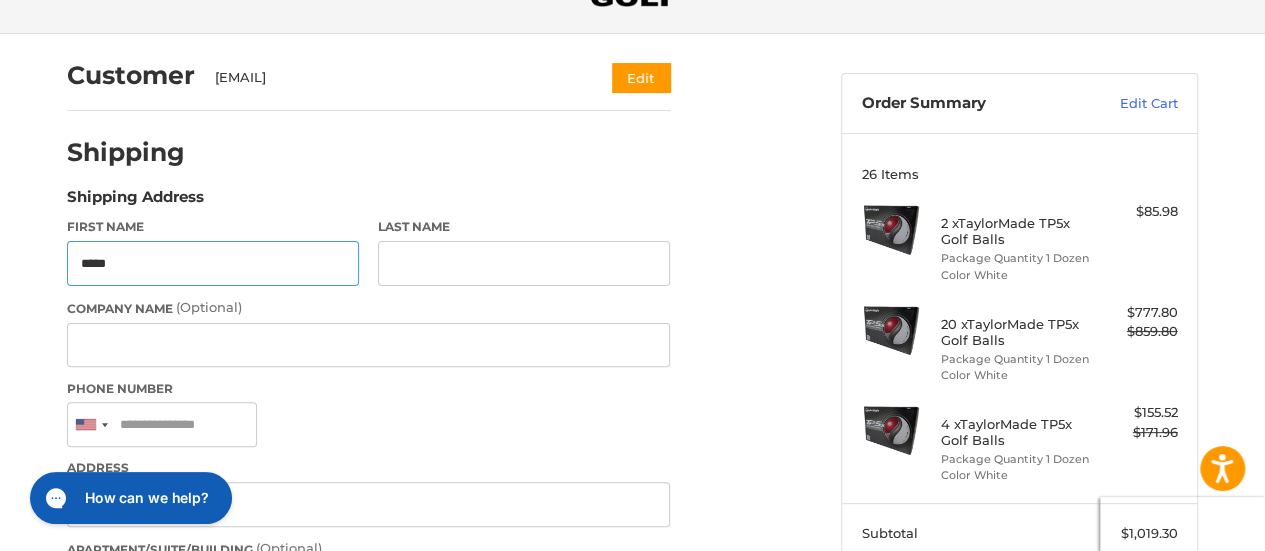 type on "*****" 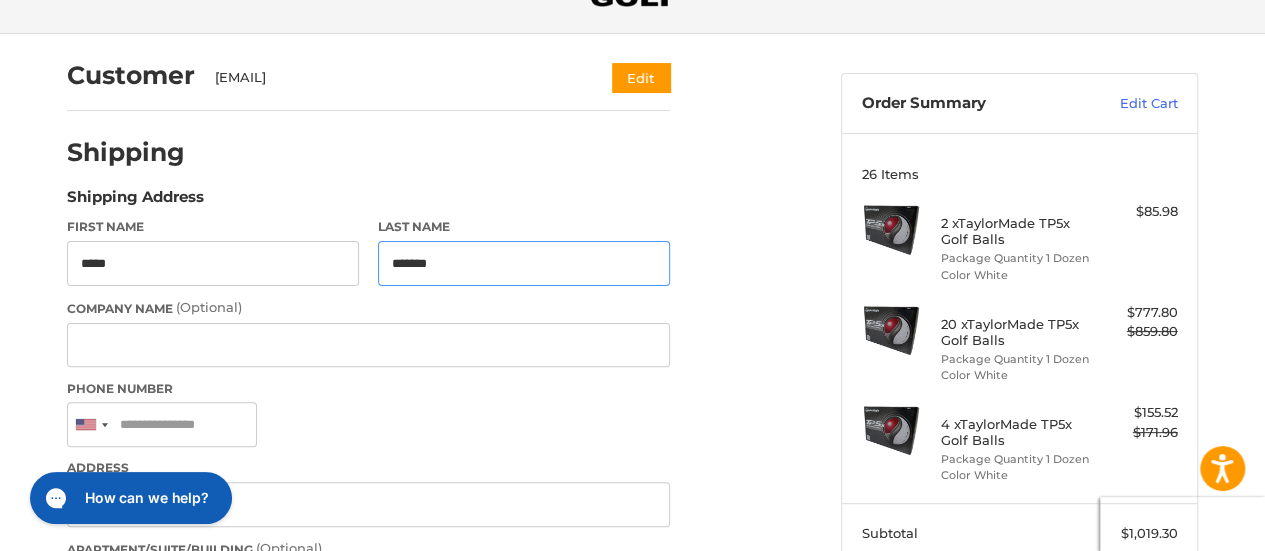 type on "*******" 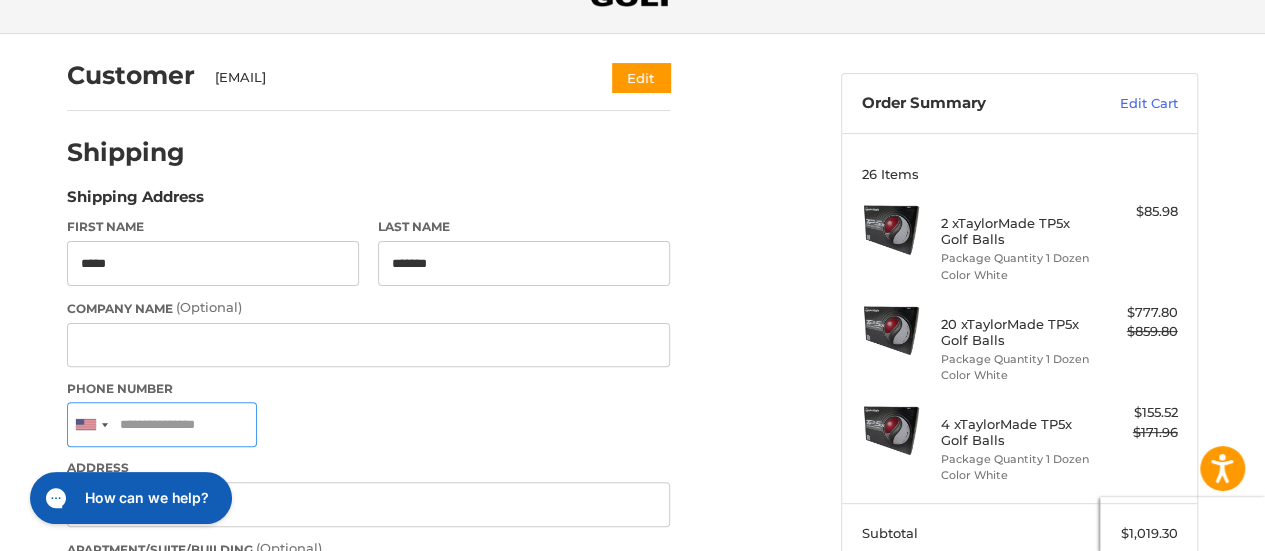 click on "Phone Number" at bounding box center [162, 424] 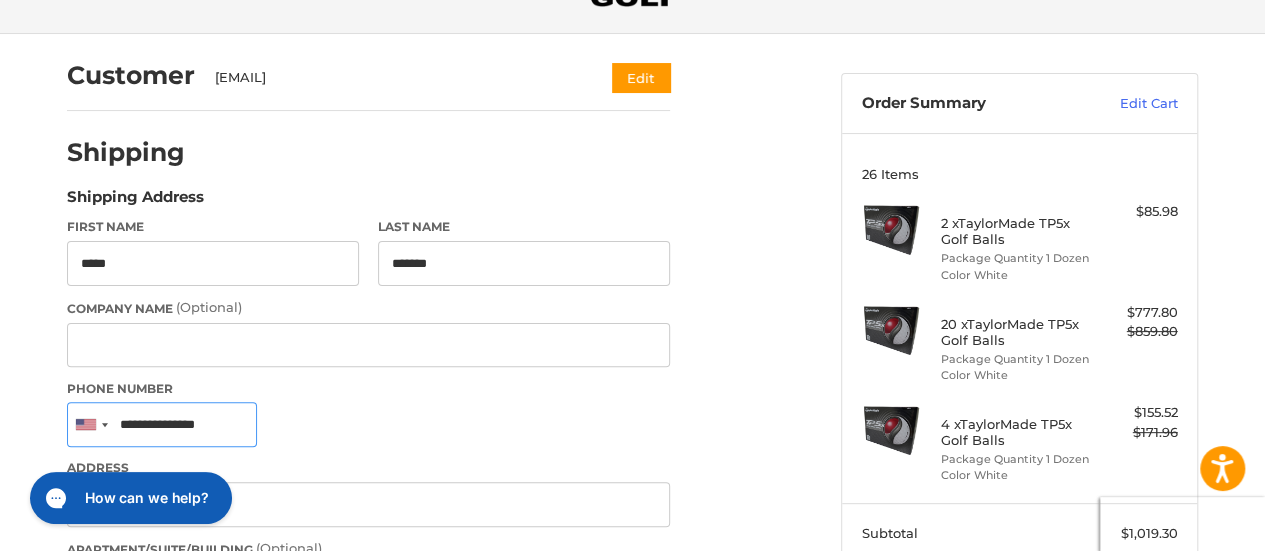 click on "**********" at bounding box center (162, 424) 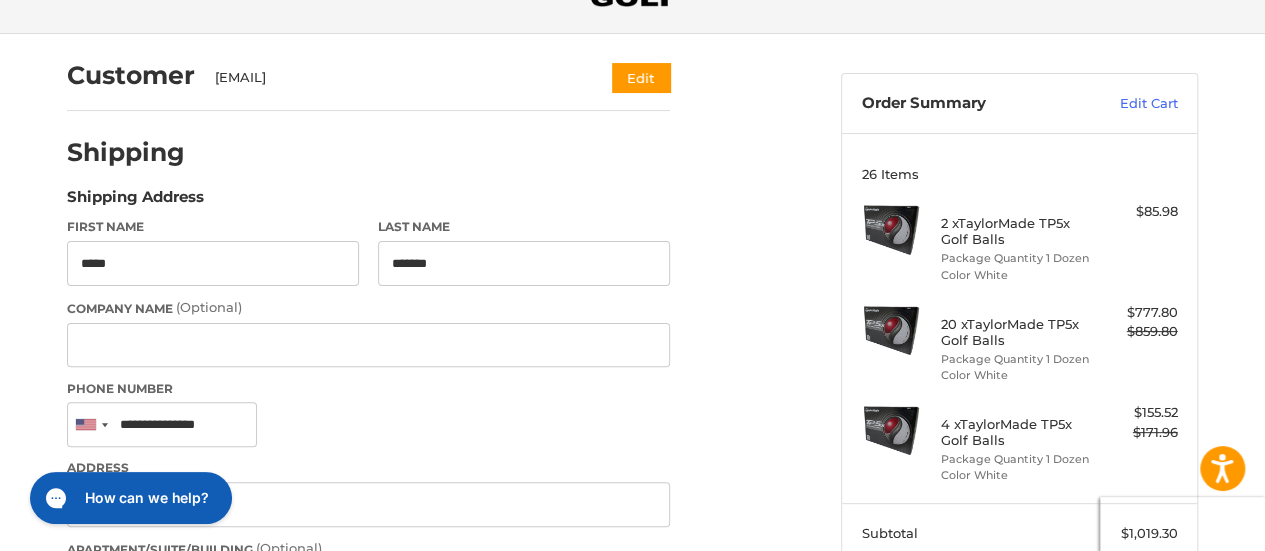 click on "Phone Number United States +1 Afghanistan (‫افغانستان‬‎) +93 Albania (Shqipëri) +355 Algeria (‫الجزائر‬‎) +213 American Samoa +1 Andorra +376 Angola +244 Anguilla +1 Antigua and Barbuda +1 Argentina +54 Armenia (Հայաստան) +374 Aruba +297 Ascension Island +247 Australia +61 Austria (Österreich) +43 Azerbaijan (Azərbaycan) +994 Bahamas +1 Bahrain (‫البحرين‬‎) +973 Bangladesh (বাংলাদেশ) +880 Barbados +1 Belarus (Беларусь) +375 Belgium (België) +32 Belize +501 Benin (Bénin) +229 Bermuda +1 Bhutan (འབྲུག) +975 Bolivia +591 Bosnia and Herzegovina (Босна и Херцеговина) +387 Botswana +267 Brazil (Brasil) +55 British Indian Ocean Territory +246 British Virgin Islands +1 Brunei +673 Bulgaria (България) +359 Burkina Faso +226 Burundi (Uburundi) +257 Cambodia (កម្ពុជា) +855 Cameroon (Cameroun) +237 Canada +1 Cape Verde (Kabu Verdi) +238 Caribbean Netherlands +599 Cayman Islands +1 +236 +235 Chile" at bounding box center [368, 415] 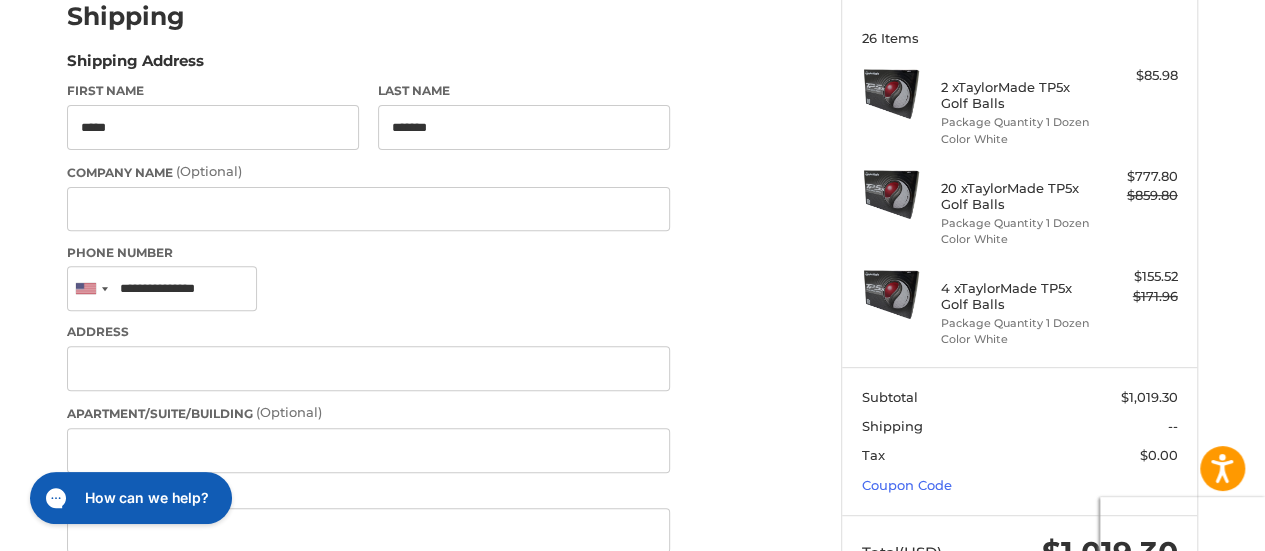 scroll, scrollTop: 265, scrollLeft: 0, axis: vertical 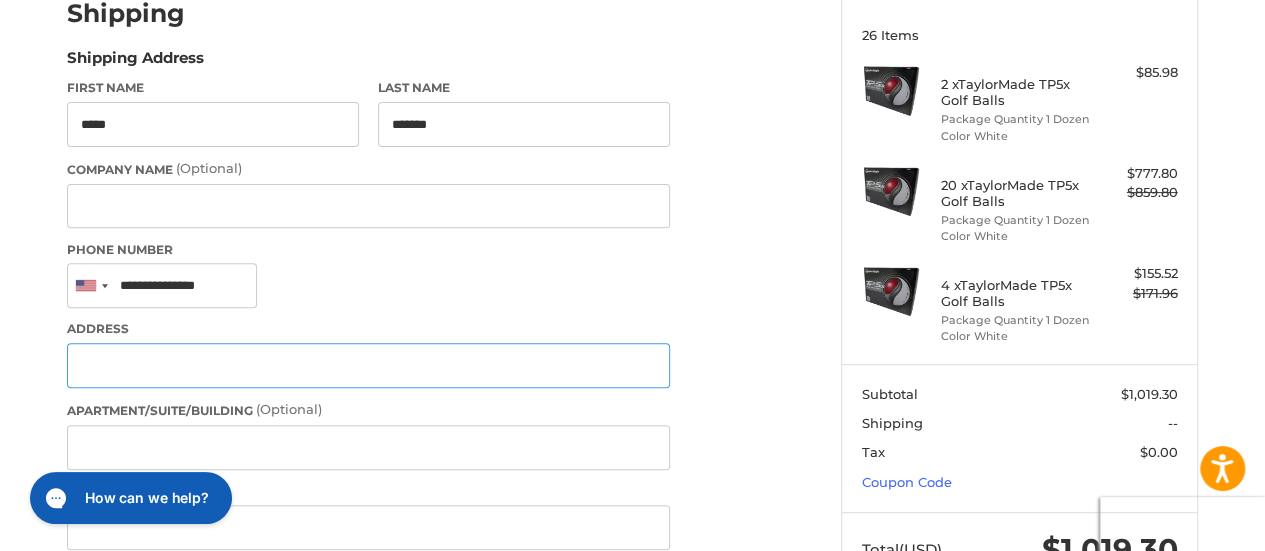 click on "Address" at bounding box center (368, 365) 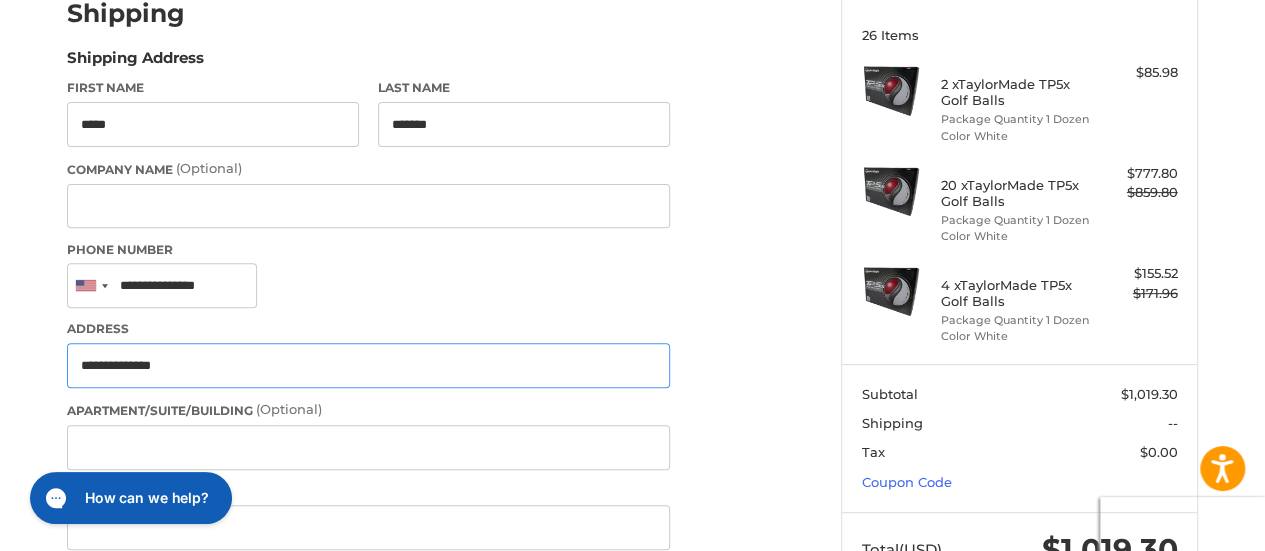 type on "**********" 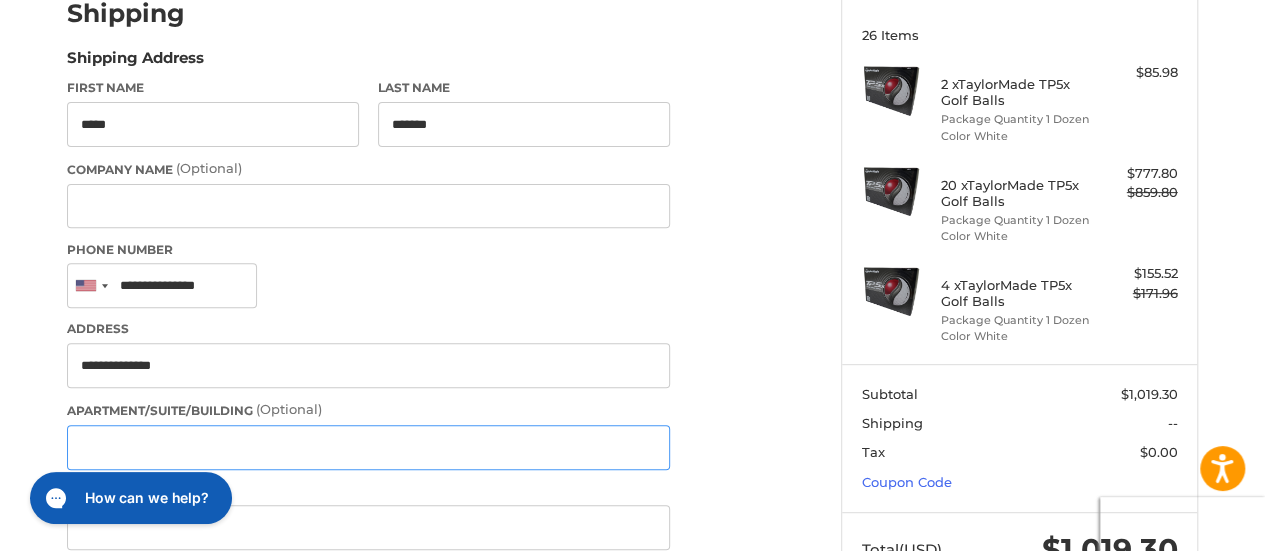 click on "Apartment/Suite/Building   (Optional)" at bounding box center [368, 447] 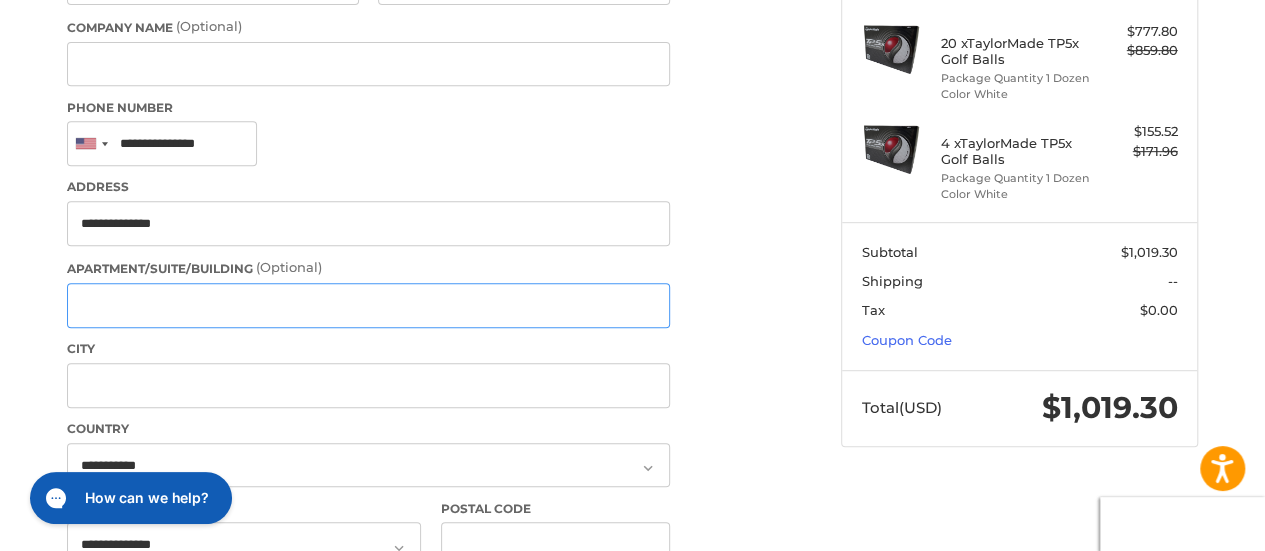 scroll, scrollTop: 409, scrollLeft: 0, axis: vertical 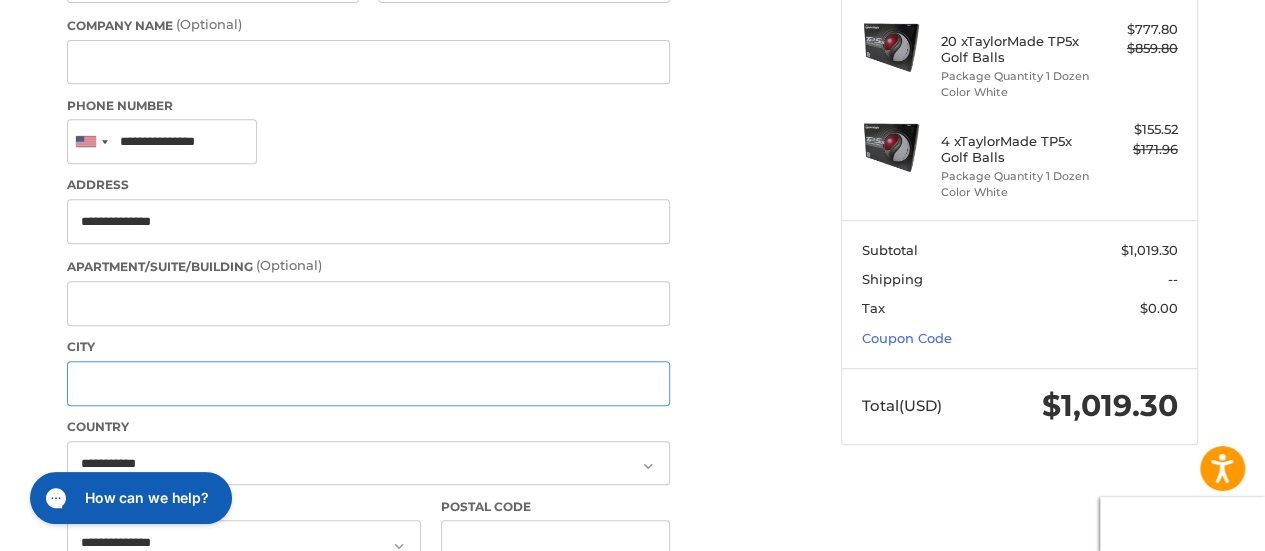click on "City" at bounding box center [368, 383] 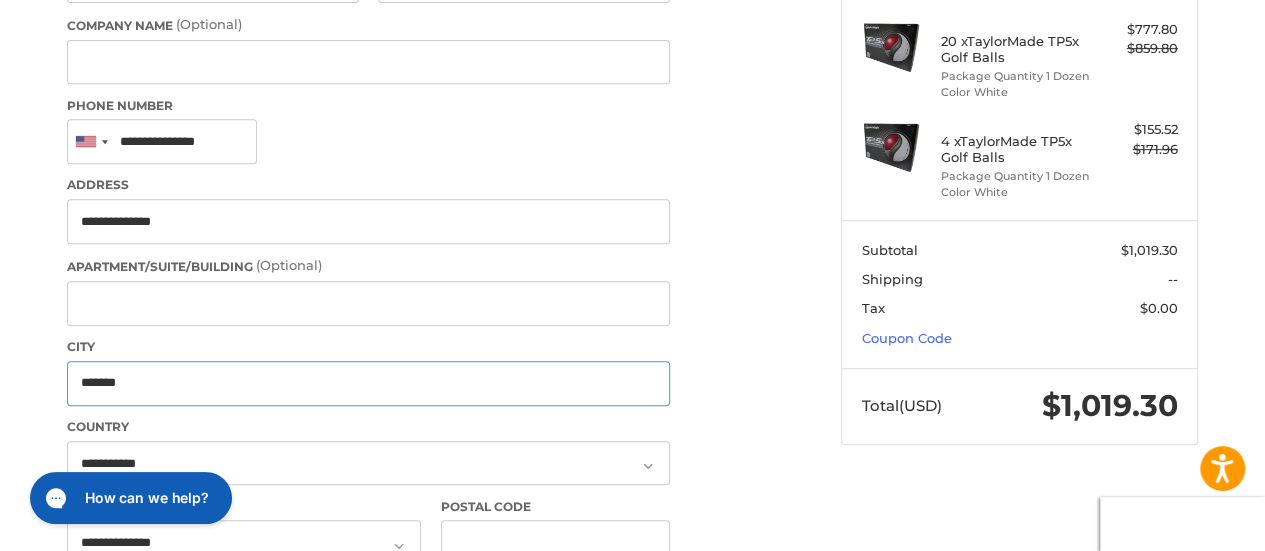 type on "*******" 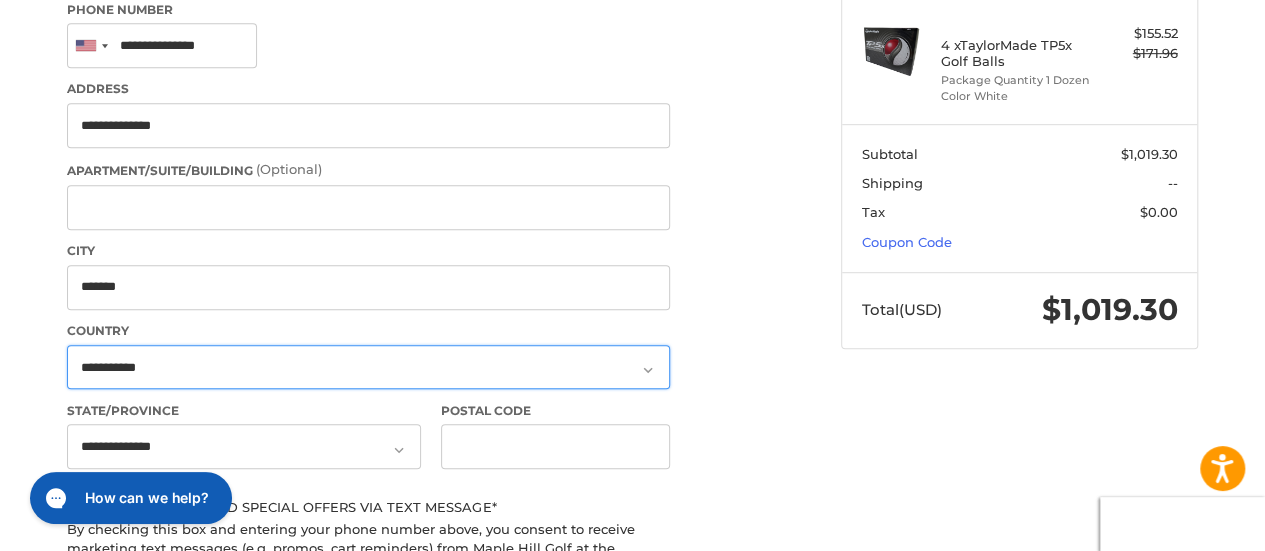 scroll, scrollTop: 512, scrollLeft: 0, axis: vertical 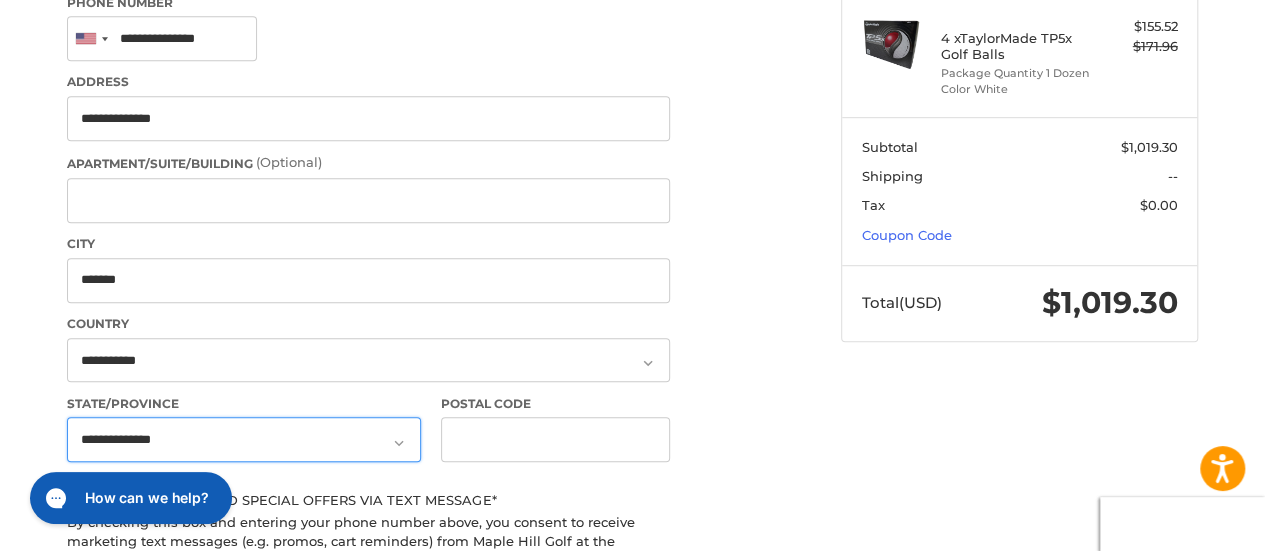 click on "**********" at bounding box center [244, 439] 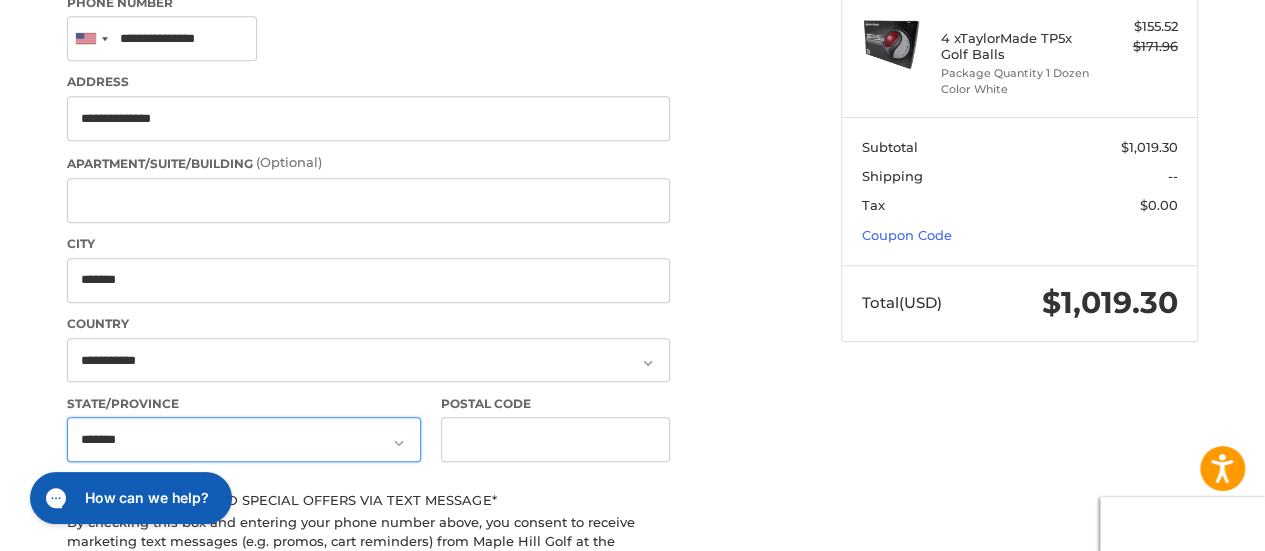 click on "**********" at bounding box center (244, 439) 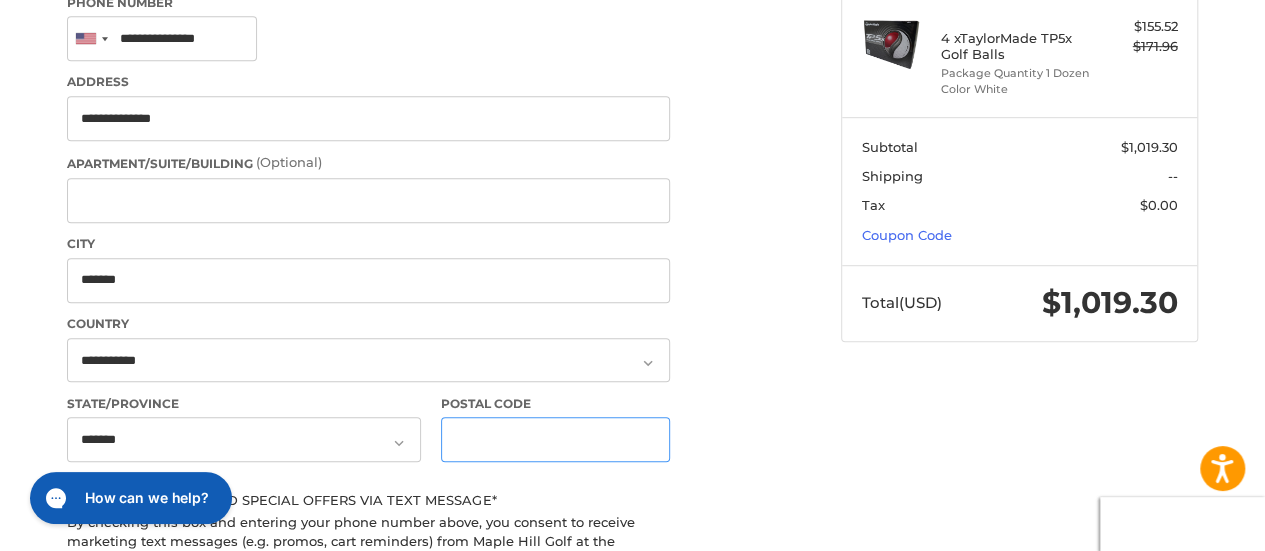 click on "Postal Code" at bounding box center (556, 439) 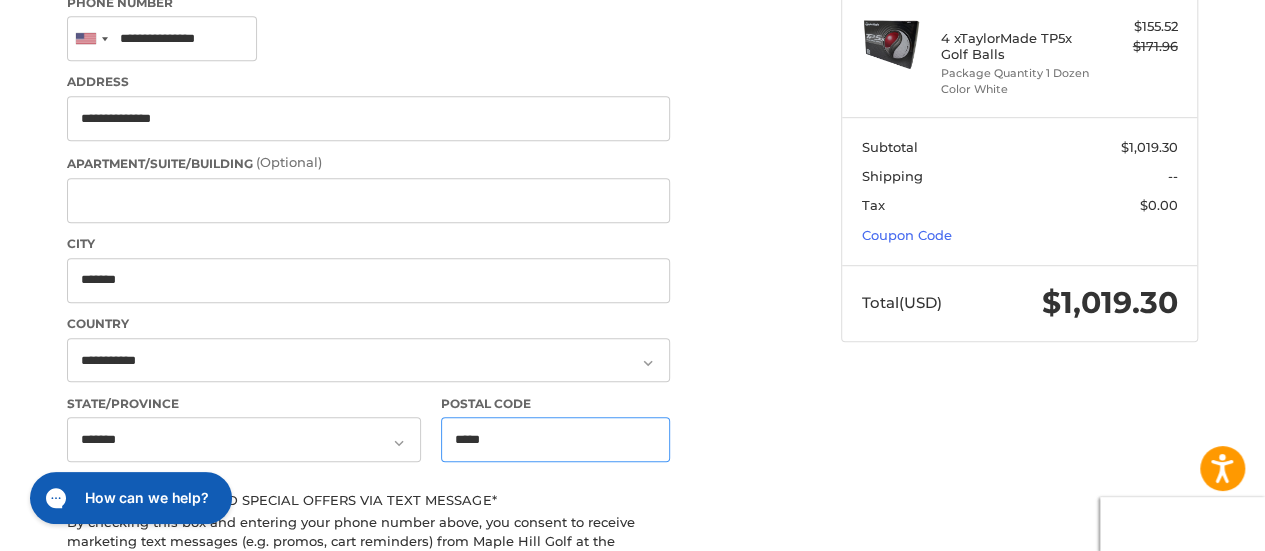 type on "*****" 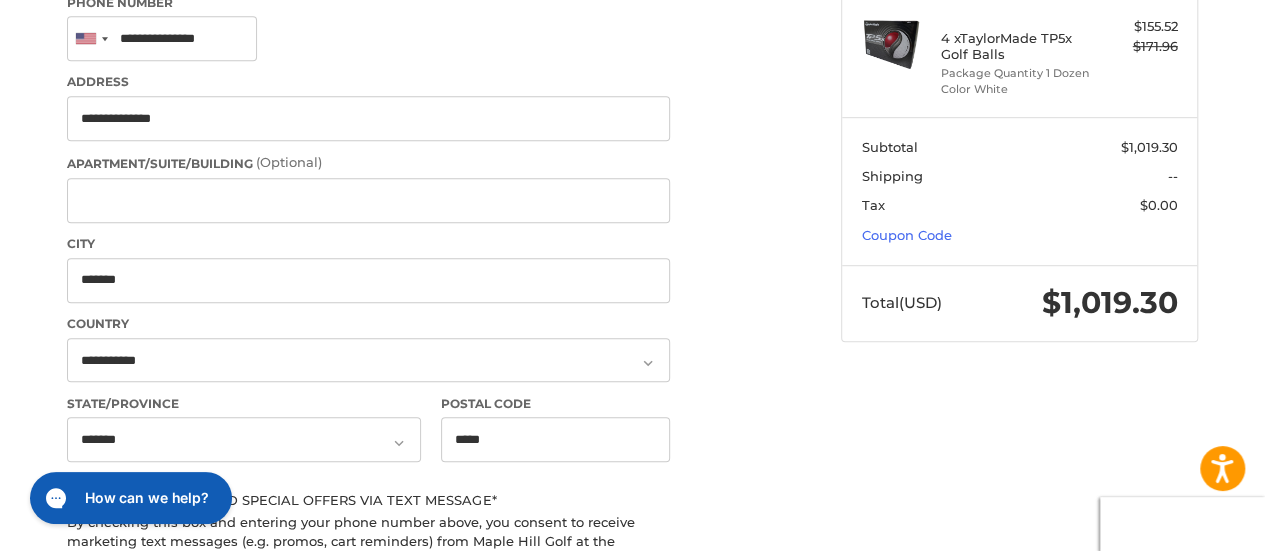 click on "Customer [EMAIL] Edit Shipping Shipping Address First Name ***** Last Name ******* Company Name   (Optional) Phone Number United States +1 Afghanistan (‫افغانستان‬‎) +93 Albania (Shqipëri) +355 Algeria (‫الجزائر‬‎) +213 American Samoa +1 Andorra +376 Angola +244 Anguilla +1 Antigua and Barbuda +1 Argentina +54 Armenia (Հայաստան) +374 Aruba +297 Ascension Island +247 Australia +61 Austria (Österreich) +43 Azerbaijan (Azərbaycan) +994 Bahamas +1 Bahrain (‫البحرين‬‎) +973 Bangladesh (বাংলাদেশ) +880 Barbados +1 Belarus (Беларусь) +375 Belgium (België) +32 Belize +501 Benin (Bénin) +229 Bermuda +1 Bhutan (འབྲུག) +975 Bolivia +591 Bosnia and Herzegovina (Босна и Херцеговина) +387 Botswana +267 Brazil (Brasil) +55 British Indian Ocean Territory +246 British Virgin Islands +1 Brunei +673 Bulgaria (България) +359 Burkina Faso +226 Burundi (Uburundi) +257 +855 Cameroon (Cameroun) +237" at bounding box center [407, 339] 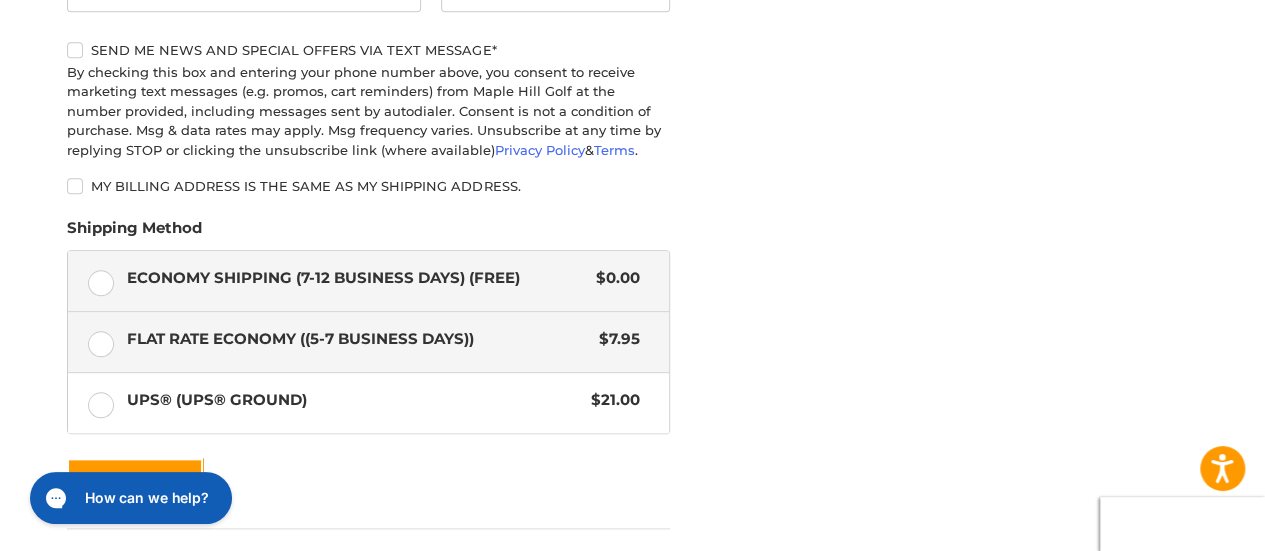 scroll, scrollTop: 964, scrollLeft: 0, axis: vertical 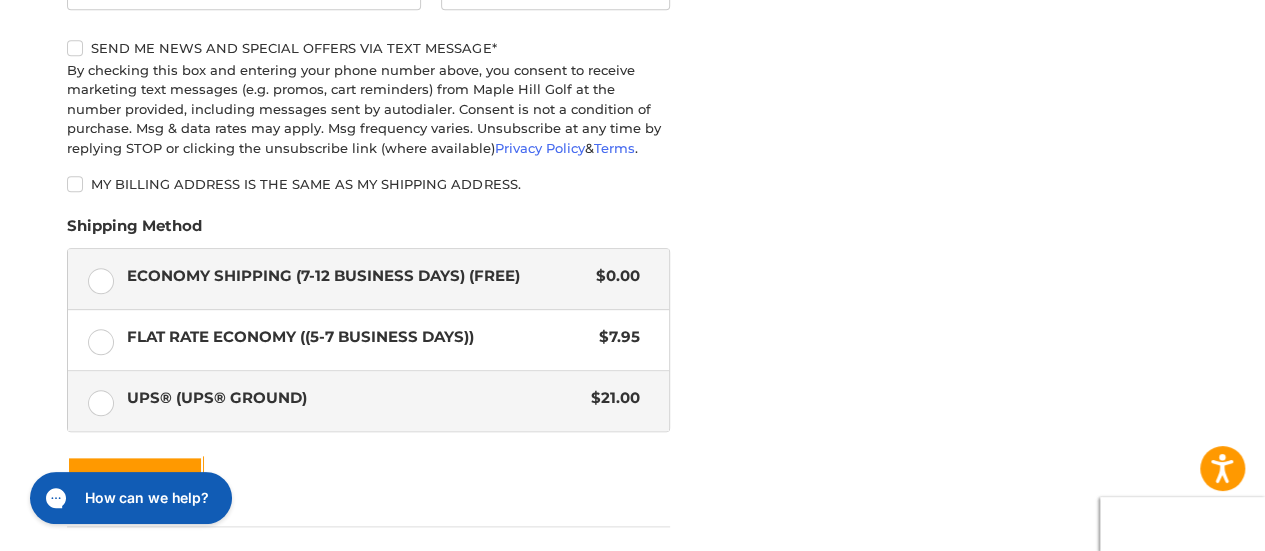 click on "UPS® (UPS® Ground)" at bounding box center (354, 398) 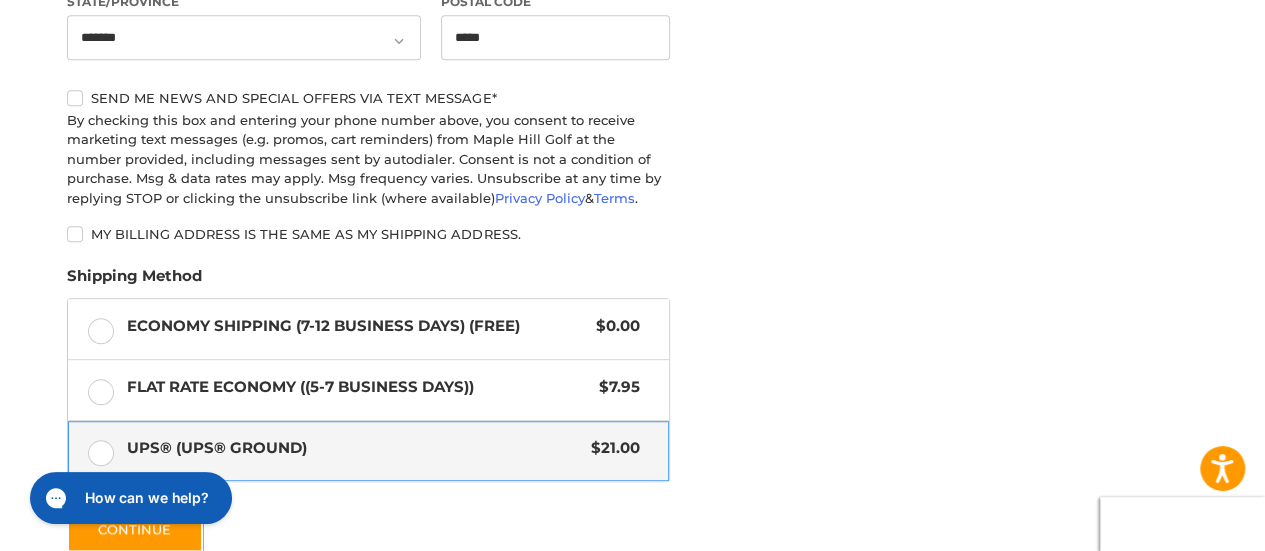 scroll, scrollTop: 911, scrollLeft: 0, axis: vertical 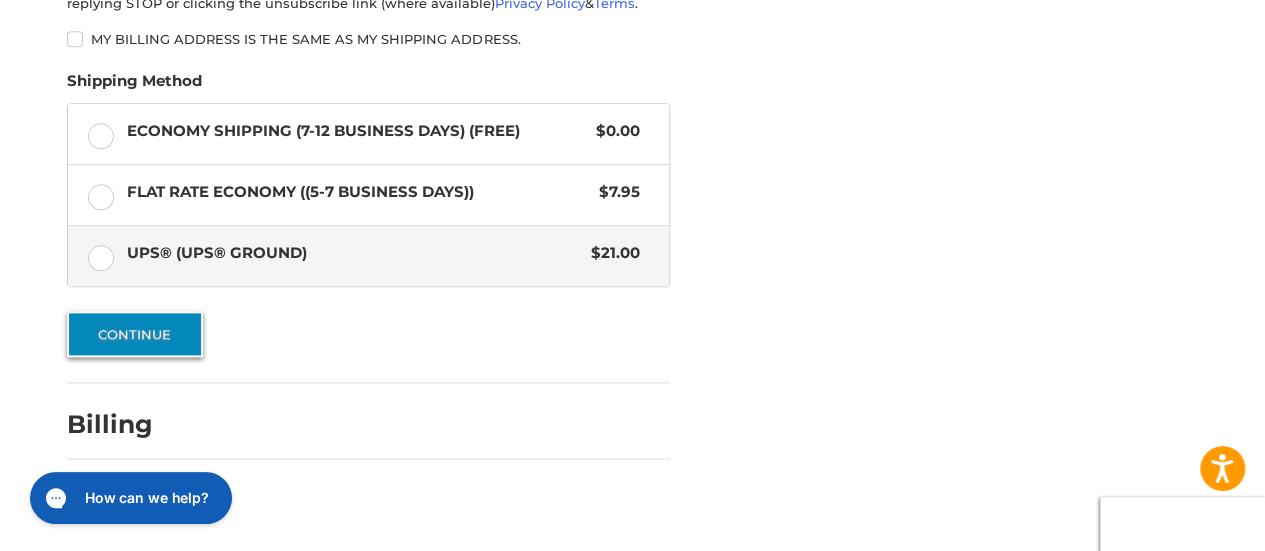 click on "Continue" at bounding box center [135, 334] 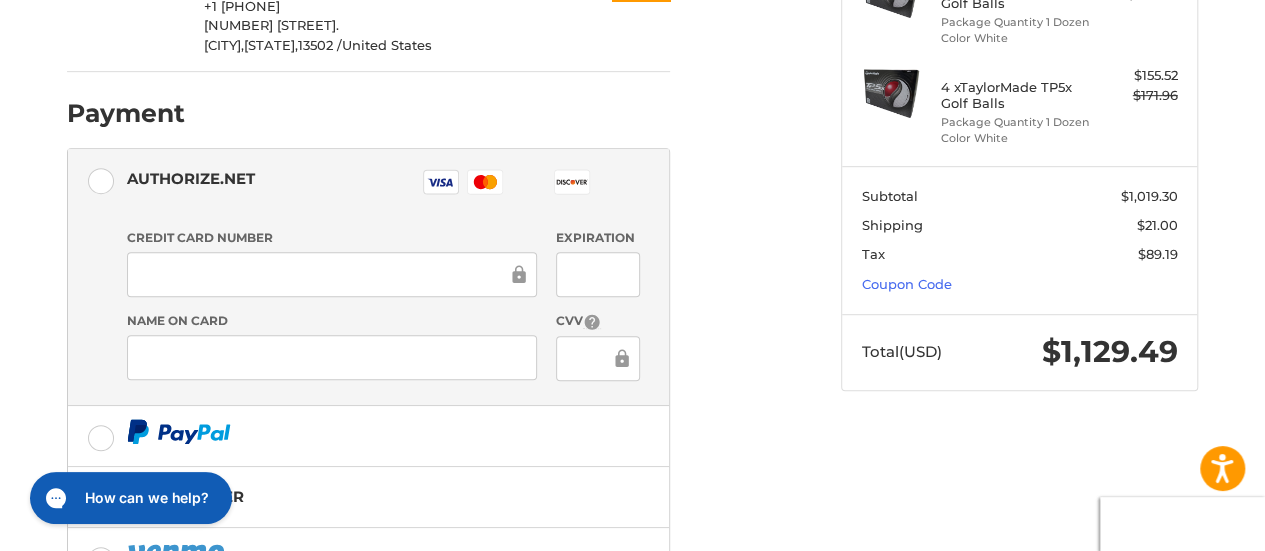 scroll, scrollTop: 459, scrollLeft: 0, axis: vertical 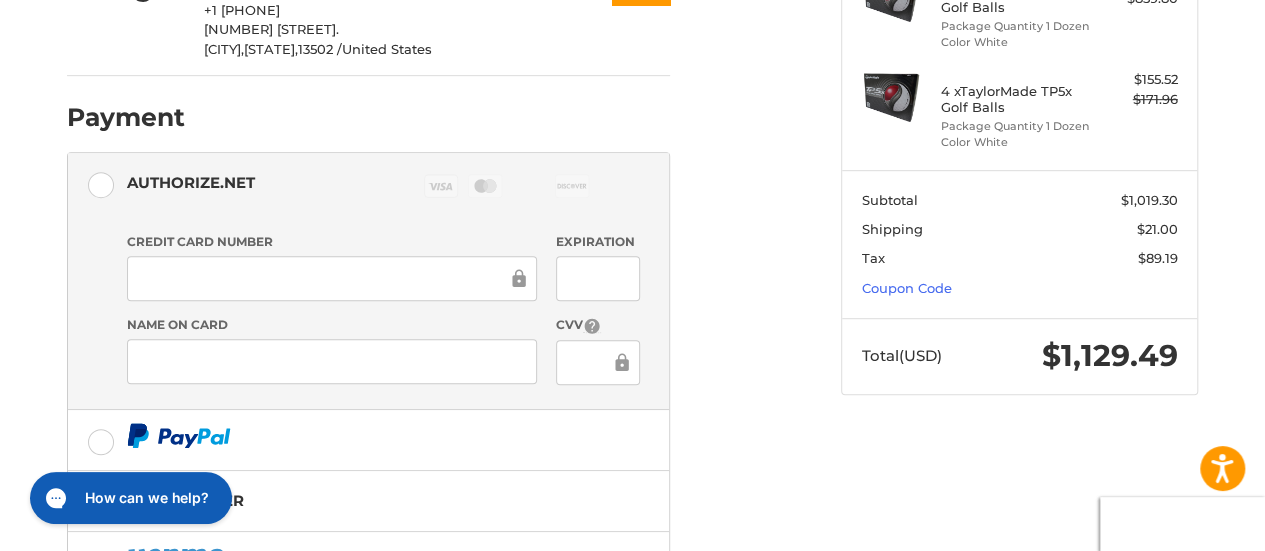 click on "Authorize.net Visa Master Amex Discover Diners Club JCB" at bounding box center (368, 189) 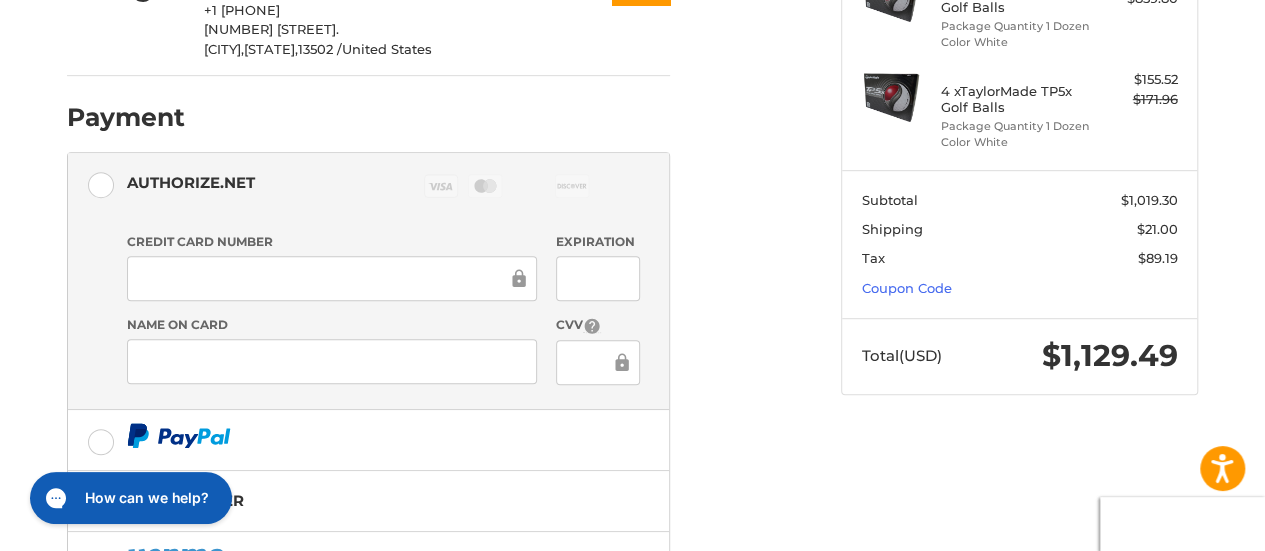 click on "Amex" at bounding box center [530, 186] 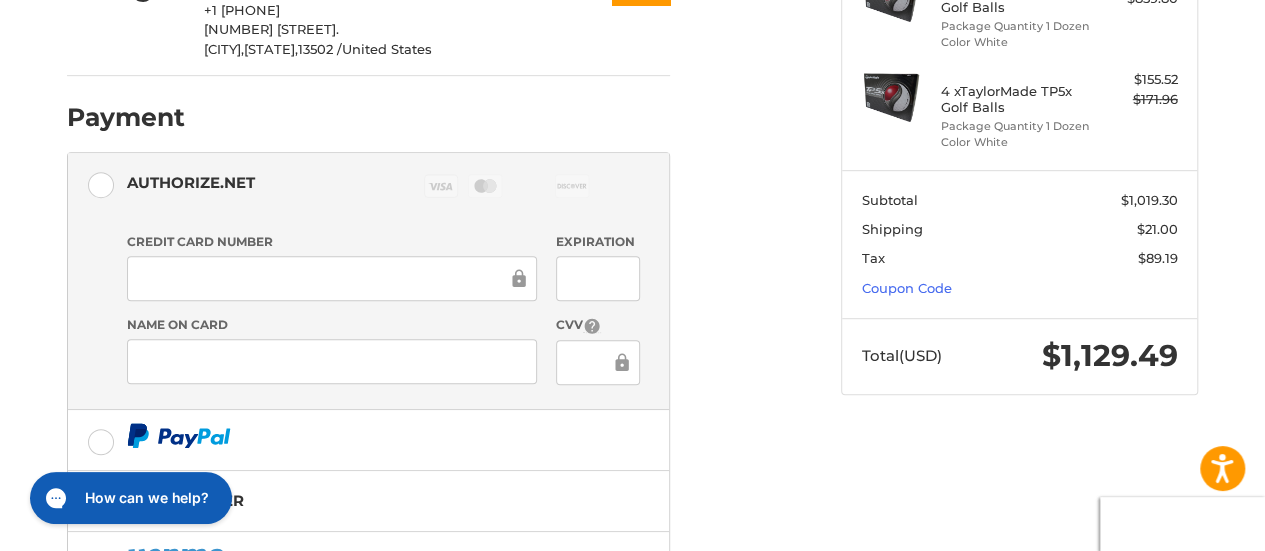 click 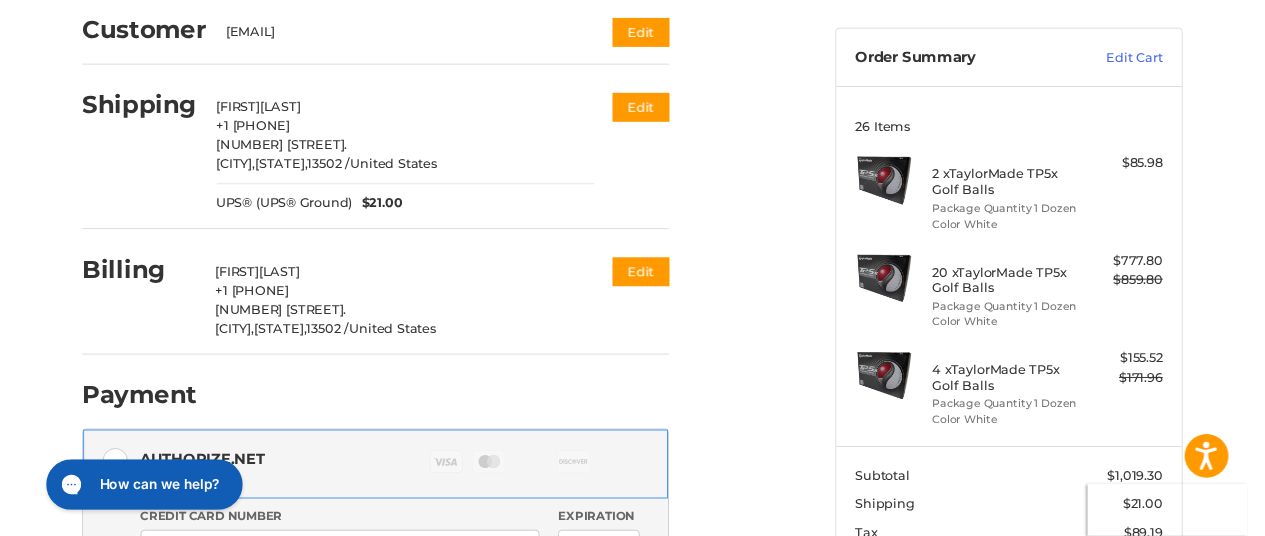 scroll, scrollTop: 169, scrollLeft: 0, axis: vertical 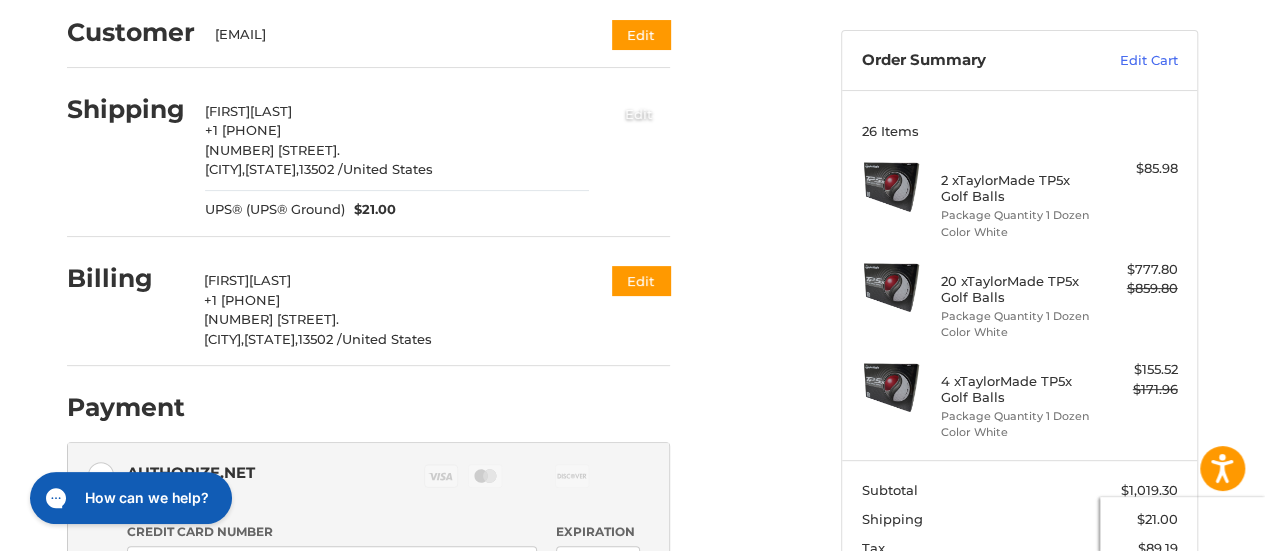 click on "Edit" at bounding box center (639, 113) 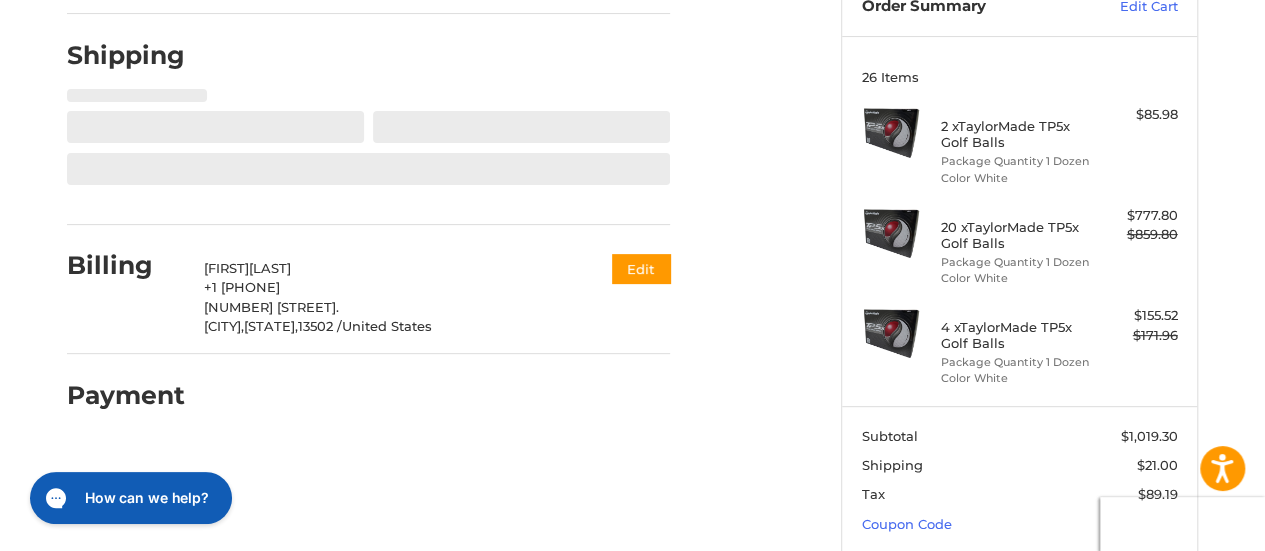 type on "**********" 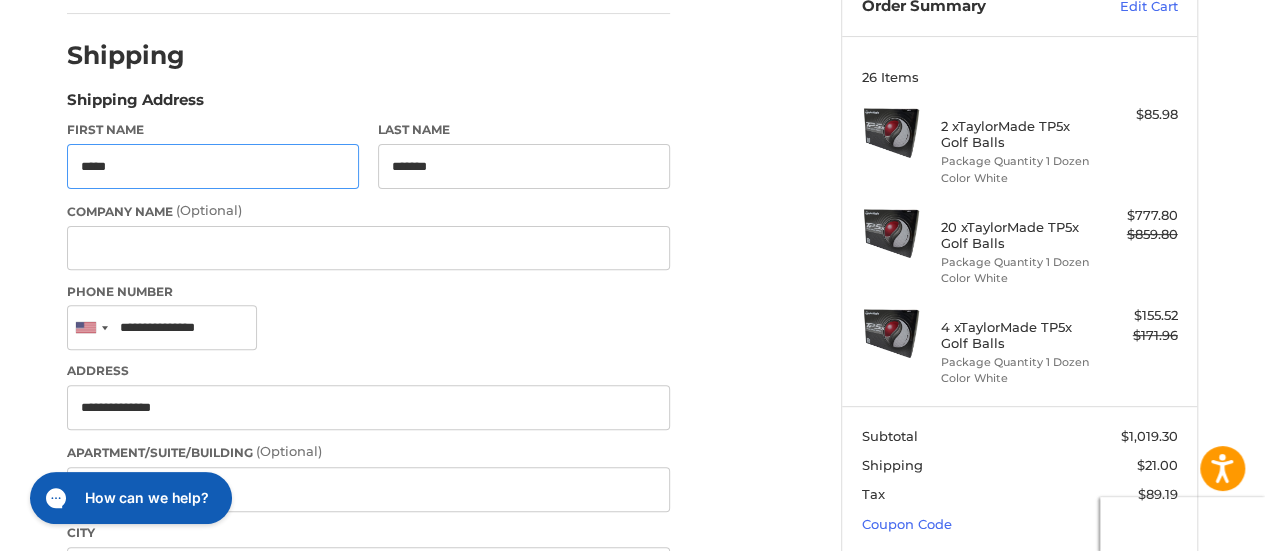 scroll, scrollTop: 236, scrollLeft: 0, axis: vertical 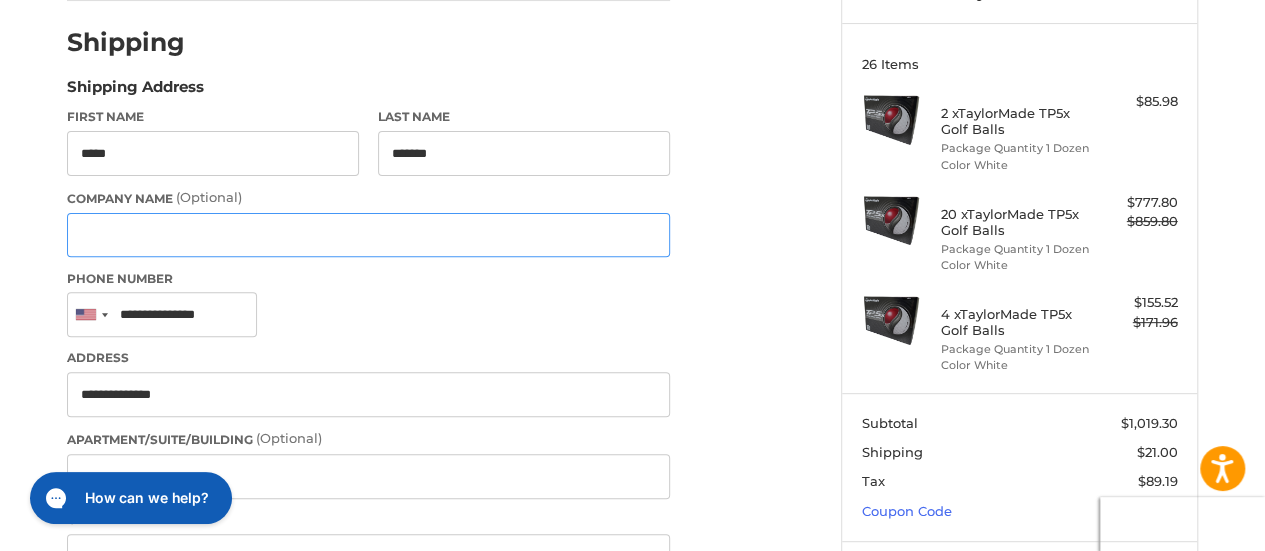 click on "Company Name   (Optional)" at bounding box center (368, 235) 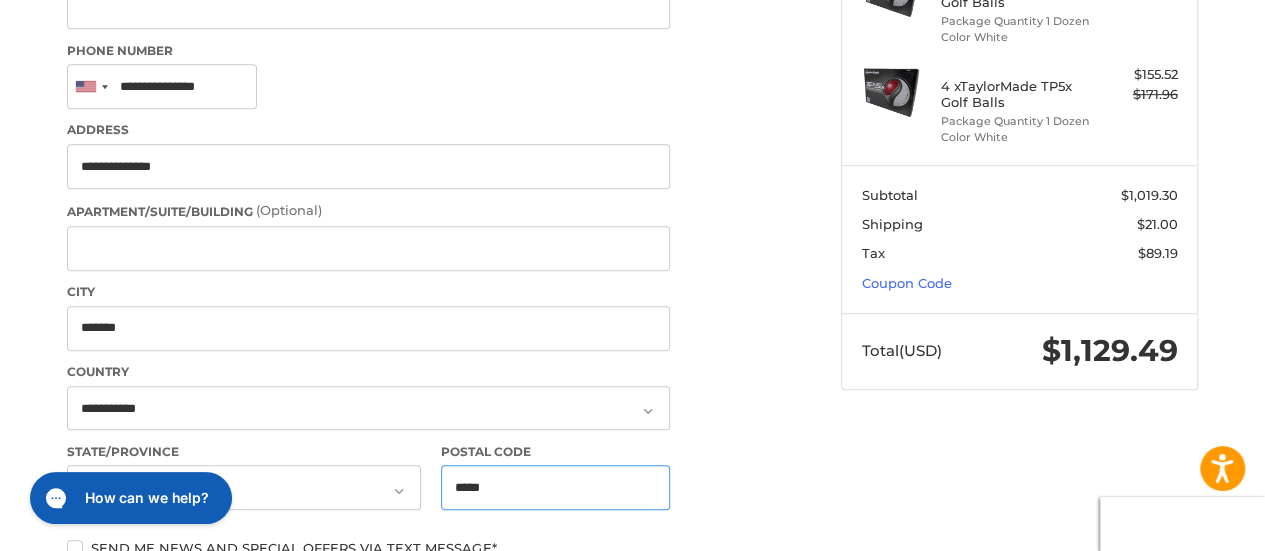 click on "*****" at bounding box center [556, 487] 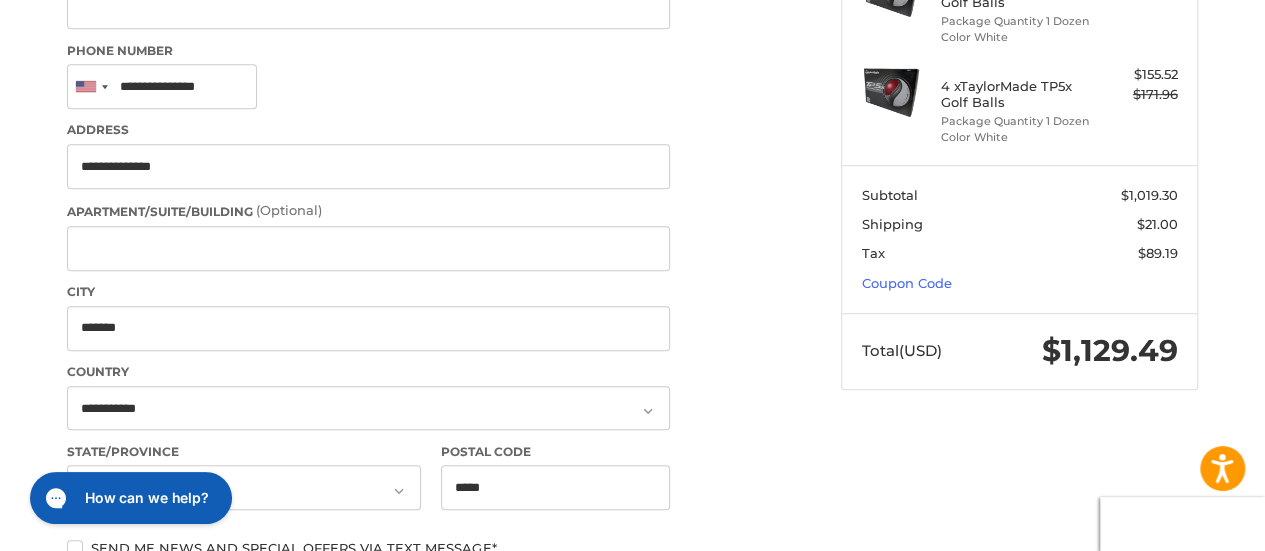click on "Customer [EMAIL] Edit Shipping Shipping Address First Name ***** Last Name ******* Company Name   (Optional) Phone Number United States +1 Afghanistan (‫افغانستان‬‎) +93 Albania (Shqipëri) +355 Algeria (‫الجزائر‬‎) +213 American Samoa +1 Andorra +376 Angola +244 Anguilla +1 Antigua and Barbuda +1 Argentina +54 Armenia (Հայաստան) +374 Aruba +297 Ascension Island +247 Australia +61 Austria (Österreich) +43 Azerbaijan (Azərbaycan) +994 Bahamas +1 Bahrain (‫البحرين‬‎) +973 Bangladesh (বাংলাদেশ) +880 Barbados +1 Belarus (Беларусь) +375 Belgium (België) +32 Belize +501 Benin (Bénin) +229 Bermuda +1 Bhutan (འབྲུག) +975 Bolivia +591 Bosnia and Herzegovina (Босна и Херцеговина) +387 Botswana +267 Brazil (Brasil) +55 British Indian Ocean Territory +246 British Virgin Islands +1 Brunei +673 Bulgaria (България) +359 Burkina Faso +226 Burundi (Uburundi) +257 +855 Cameroon (Cameroun) +237" at bounding box center [439, 464] 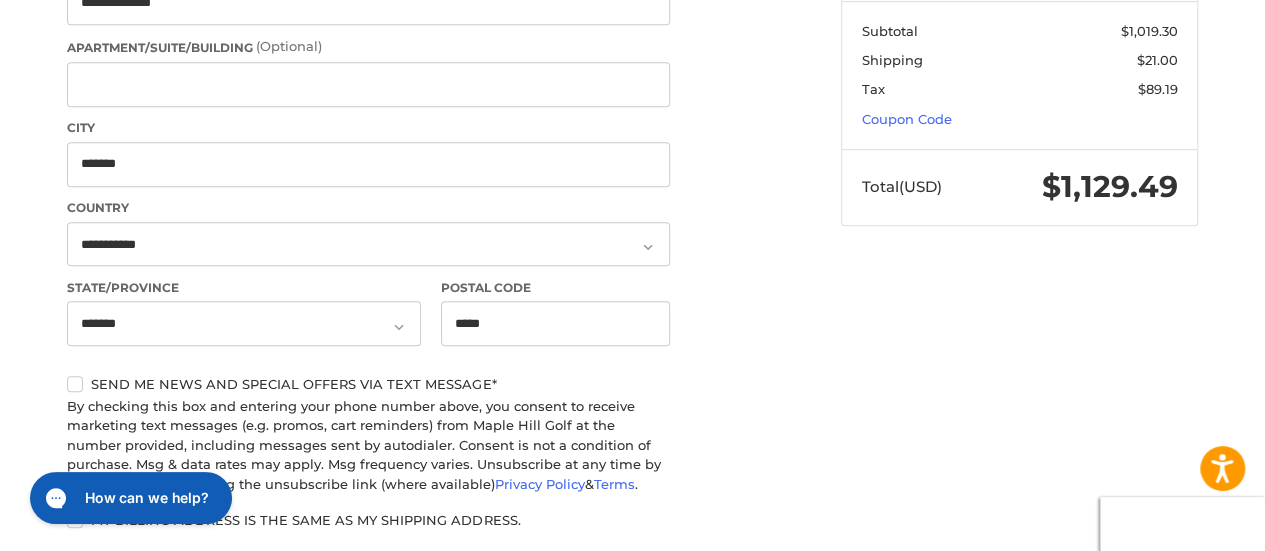scroll, scrollTop: 630, scrollLeft: 0, axis: vertical 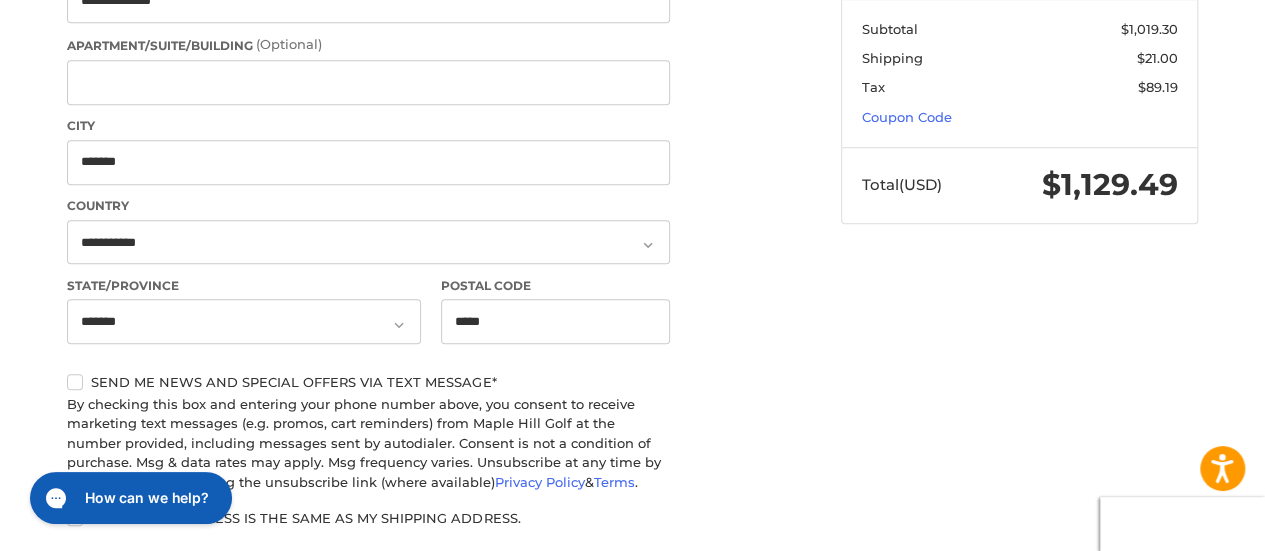 click on "Customer [EMAIL] Edit Shipping Shipping Address First Name ***** Last Name ******* Company Name   (Optional) Phone Number United States +1 Afghanistan (‫افغانستان‬‎) +93 Albania (Shqipëri) +355 Algeria (‫الجزائر‬‎) +213 American Samoa +1 Andorra +376 Angola +244 Anguilla +1 Antigua and Barbuda +1 Argentina +54 Armenia (Հայաստան) +374 Aruba +297 Ascension Island +247 Australia +61 Austria (Österreich) +43 Azerbaijan (Azərbaycan) +994 Bahamas +1 Bahrain (‫البحرين‬‎) +973 Bangladesh (বাংলাদেশ) +880 Barbados +1 Belarus (Беларусь) +375 Belgium (België) +32 Belize +501 Benin (Bénin) +229 Bermuda +1 Bhutan (འབྲུག) +975 Bolivia +591 Bosnia and Herzegovina (Босна и Херцеговина) +387 Botswana +267 Brazil (Brasil) +55 British Indian Ocean Territory +246 British Virgin Islands +1 Brunei +673 Bulgaria (България) +359 Burkina Faso +226 Burundi (Uburundi) +257 +855 Cameroon (Cameroun) +237" at bounding box center (407, 298) 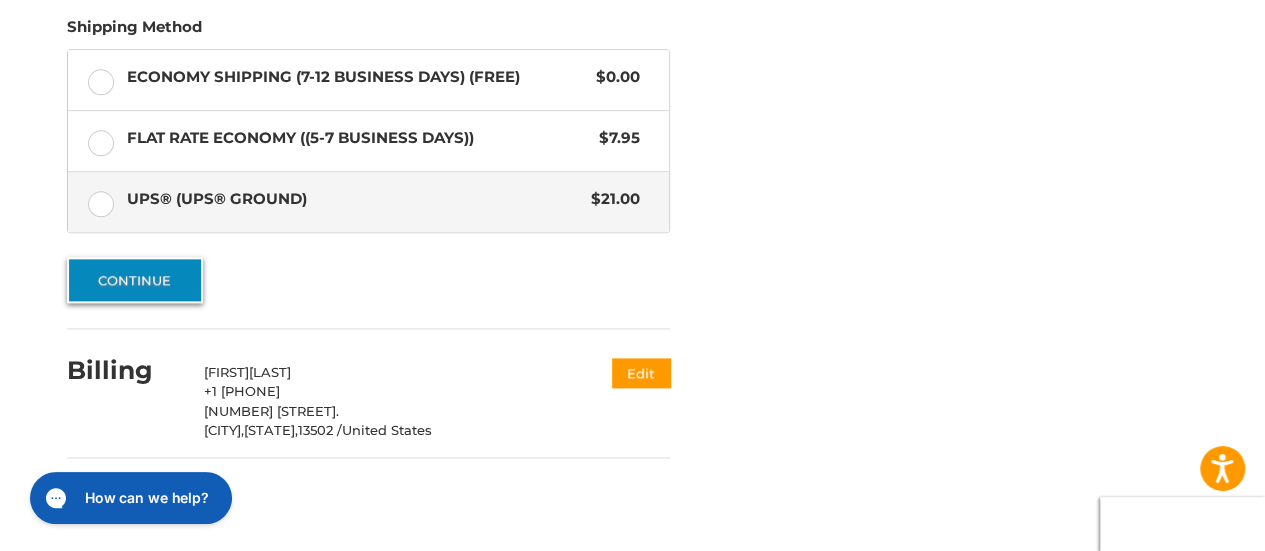 scroll, scrollTop: 1162, scrollLeft: 0, axis: vertical 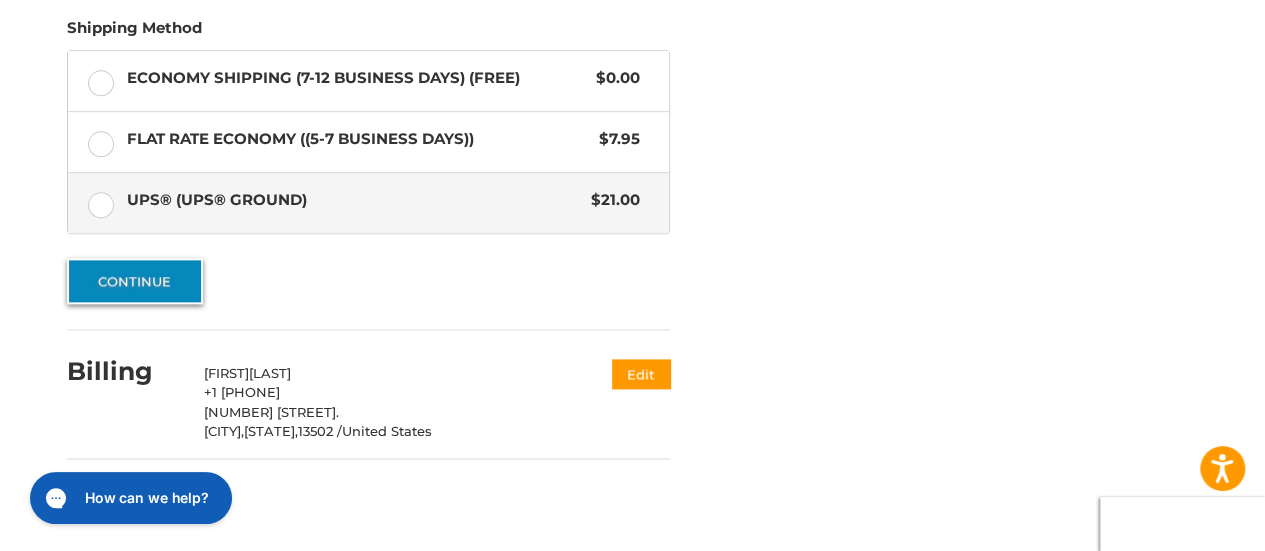 click on "Continue" at bounding box center [135, 281] 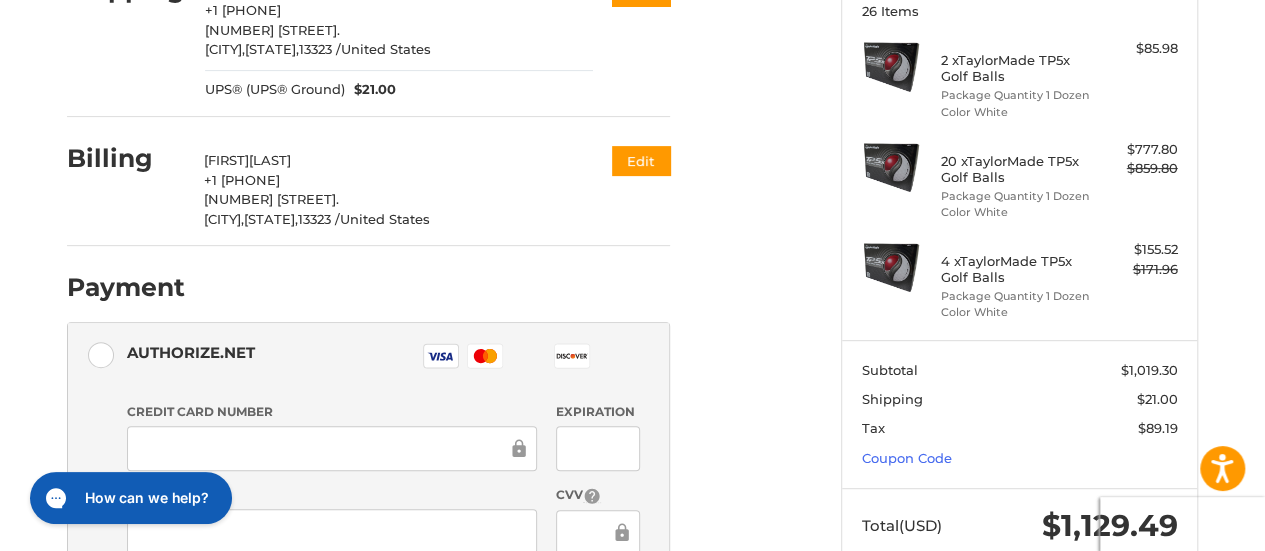 scroll, scrollTop: 301, scrollLeft: 0, axis: vertical 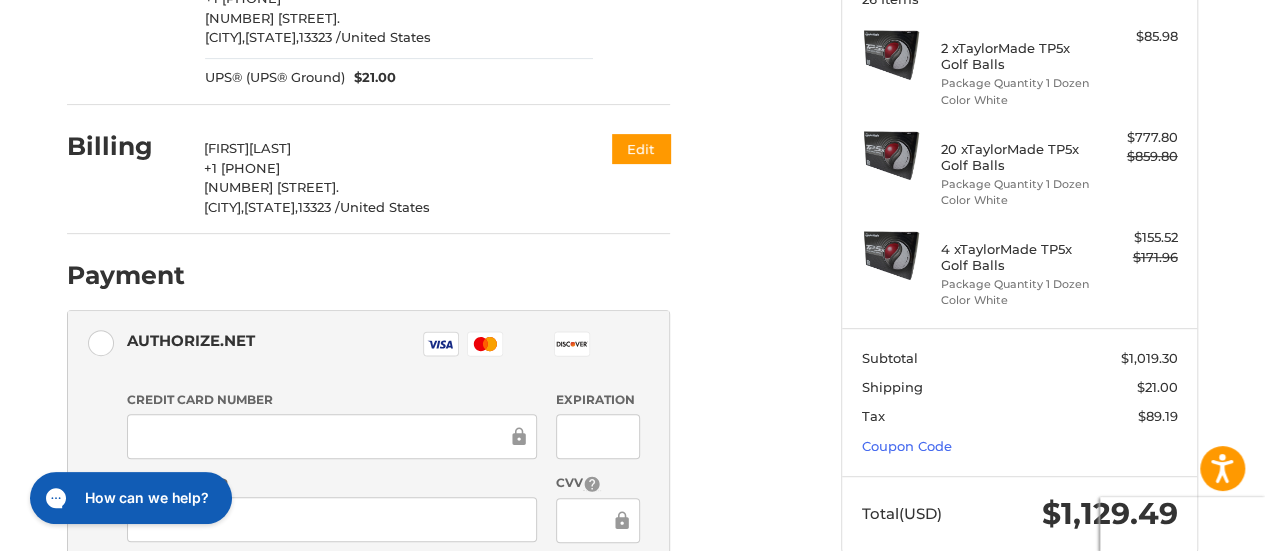 click 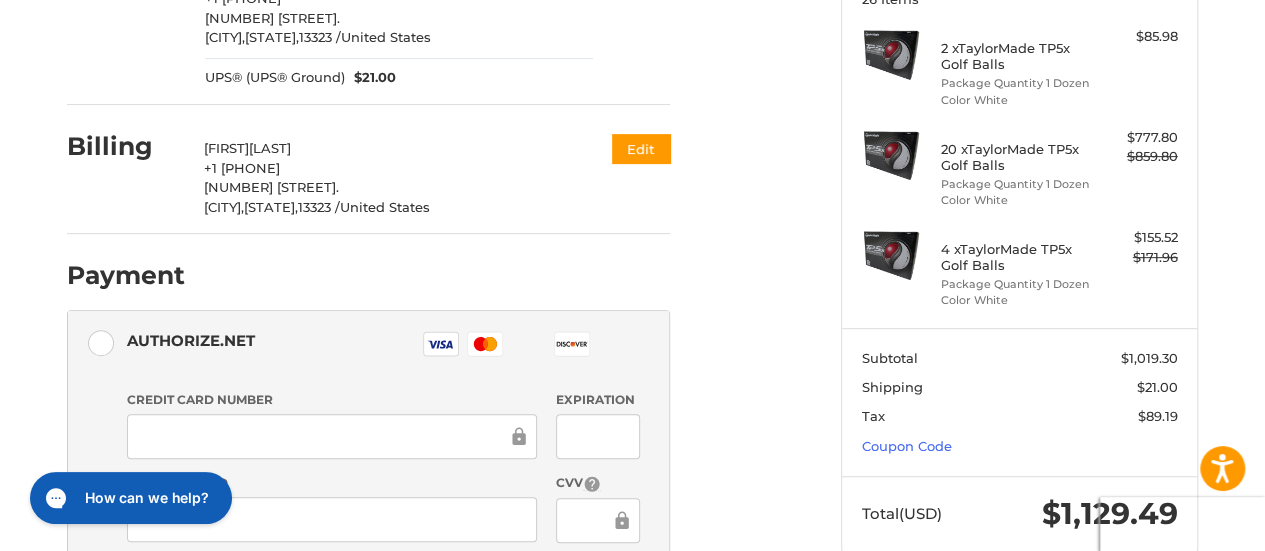 click 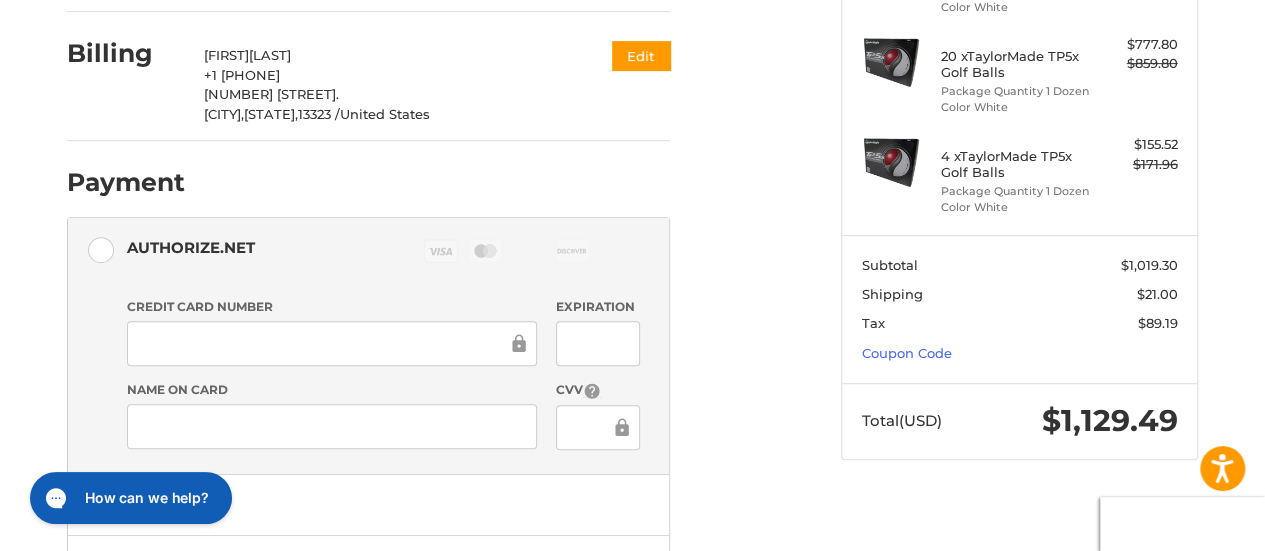 scroll, scrollTop: 399, scrollLeft: 0, axis: vertical 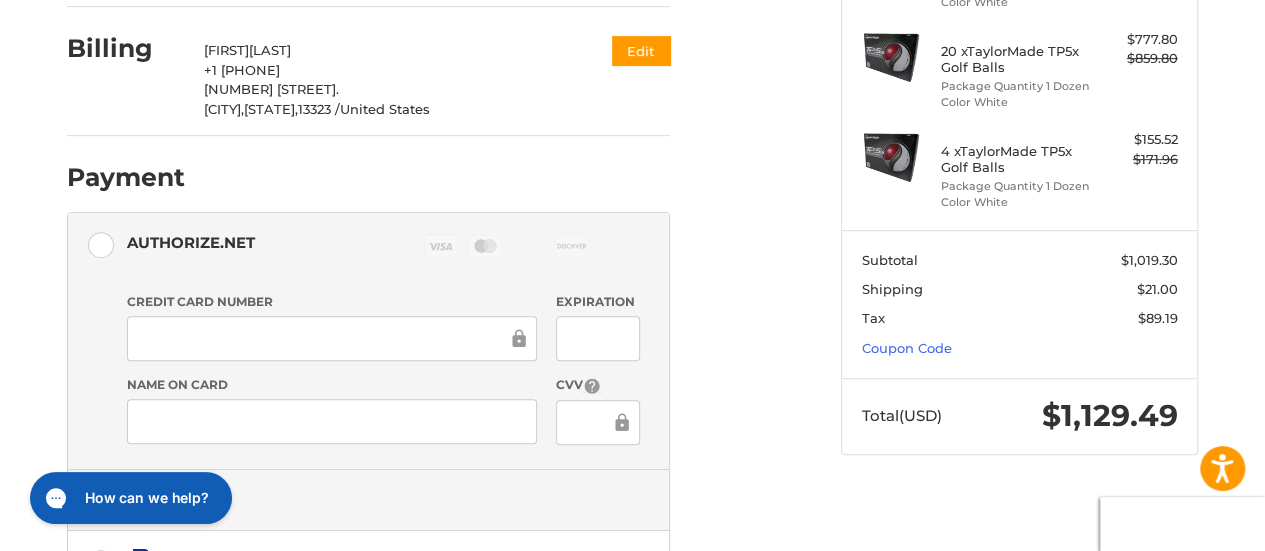 click at bounding box center [383, 495] 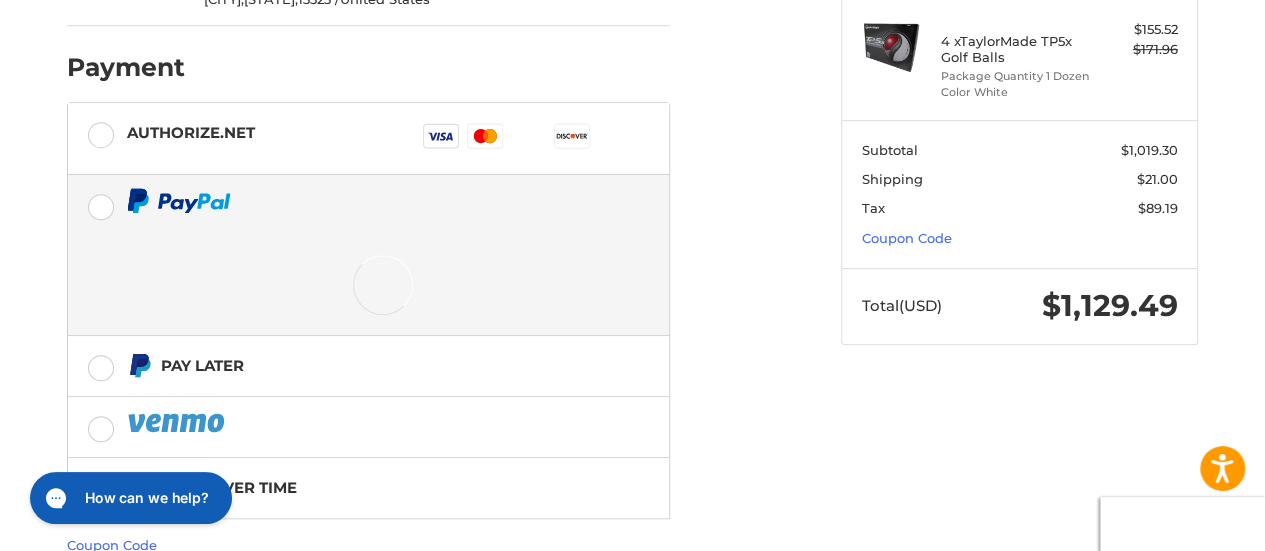 scroll, scrollTop: 512, scrollLeft: 0, axis: vertical 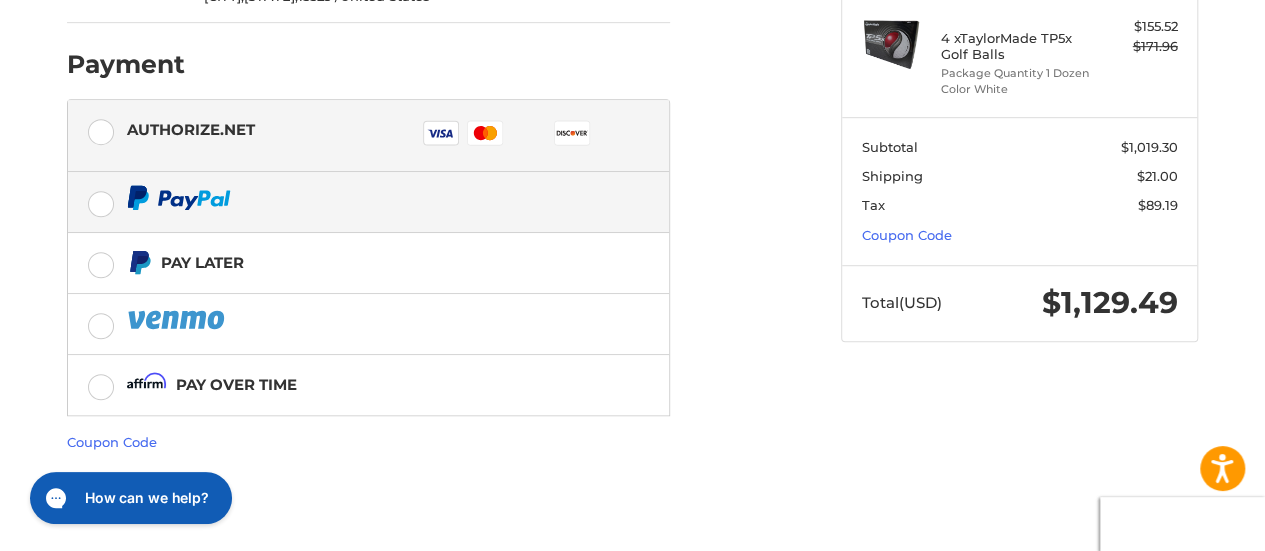 click on "Authorize.net Visa Master Amex Discover Diners Club JCB" at bounding box center [368, 136] 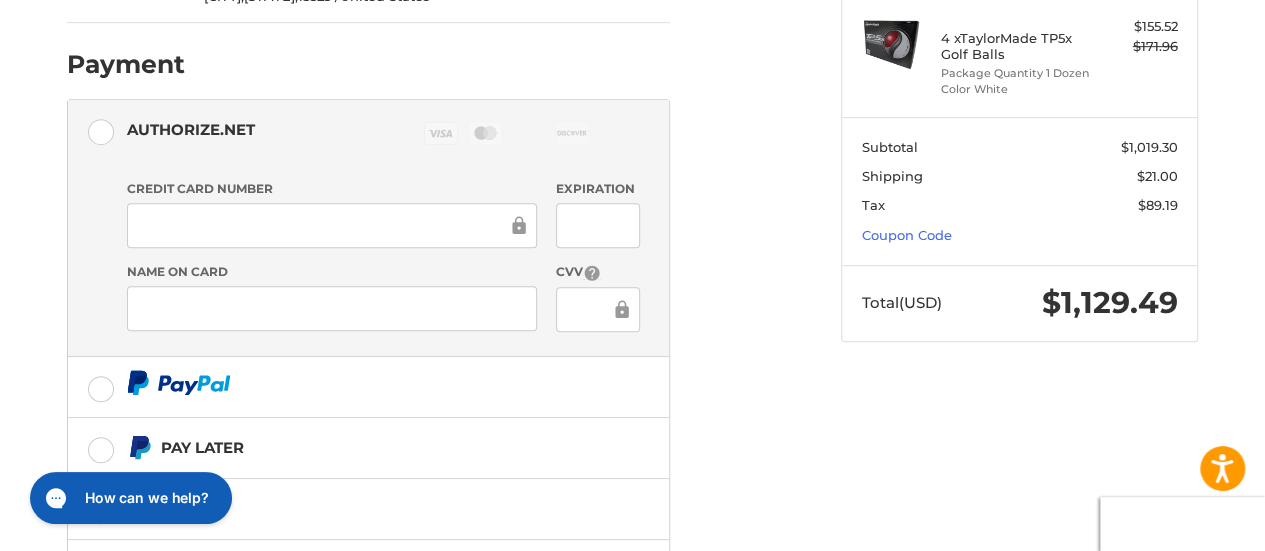 click at bounding box center (332, 308) 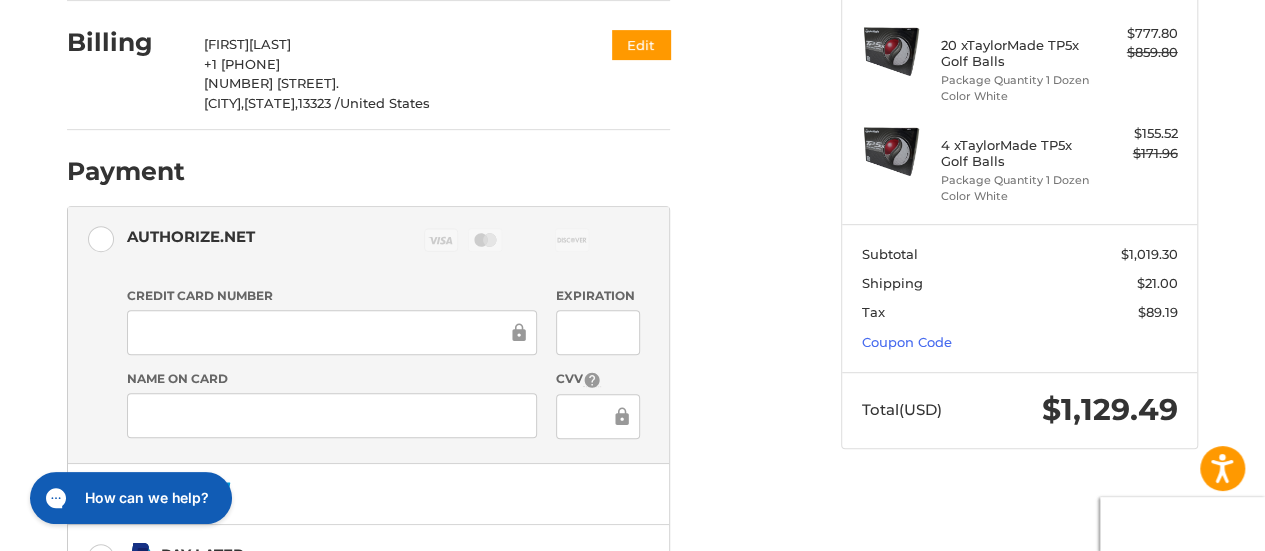scroll, scrollTop: 404, scrollLeft: 0, axis: vertical 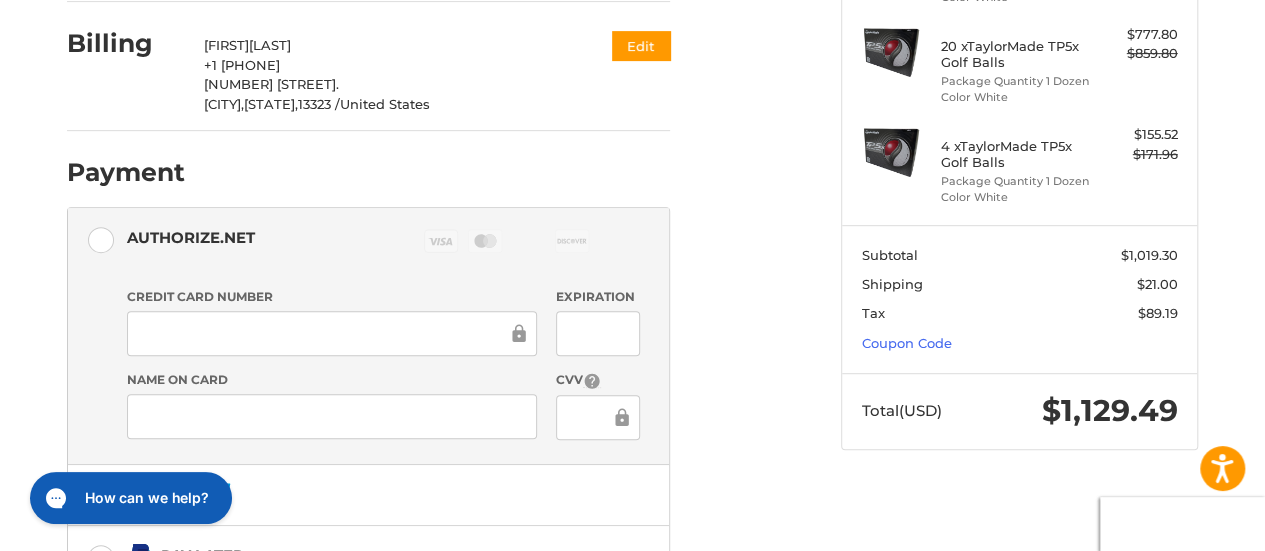 click 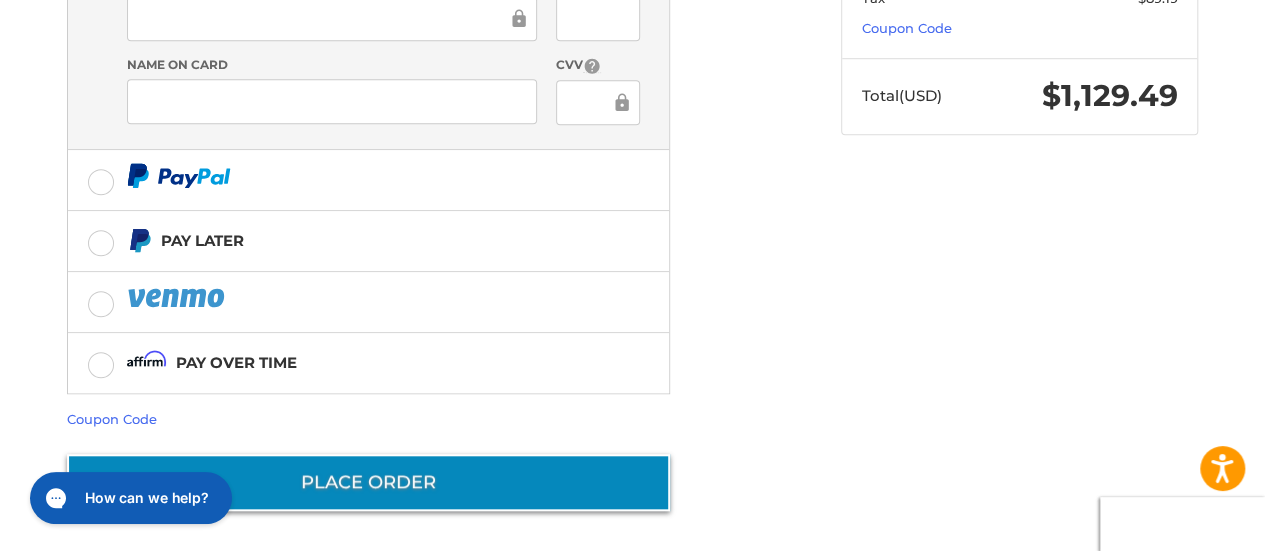 scroll, scrollTop: 718, scrollLeft: 0, axis: vertical 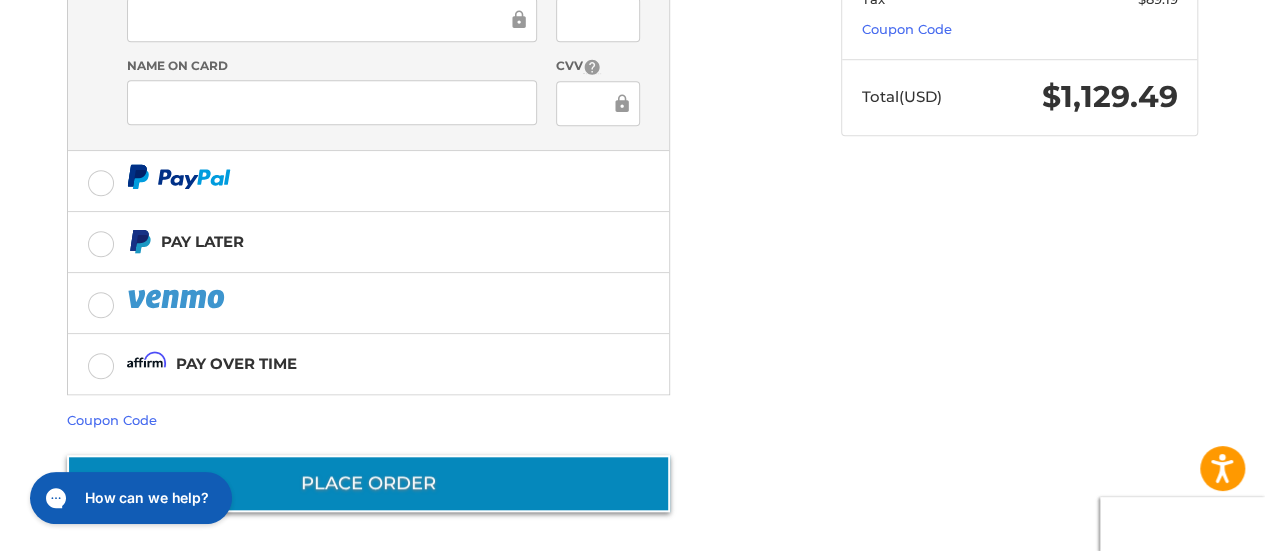 click on "Place Order" at bounding box center [368, 483] 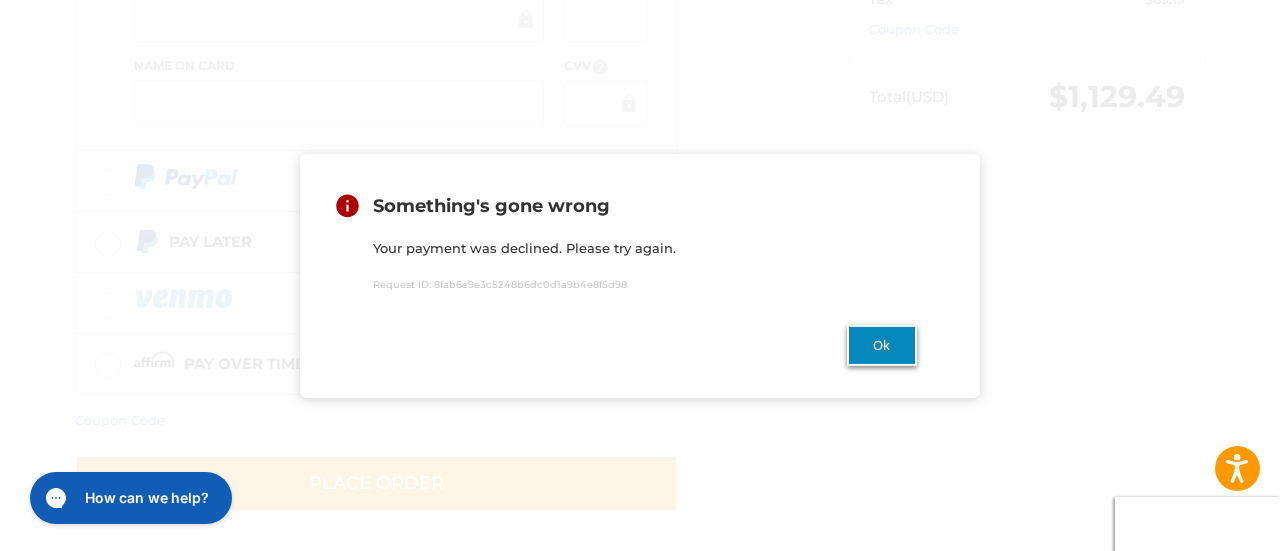click on "Ok" at bounding box center (882, 345) 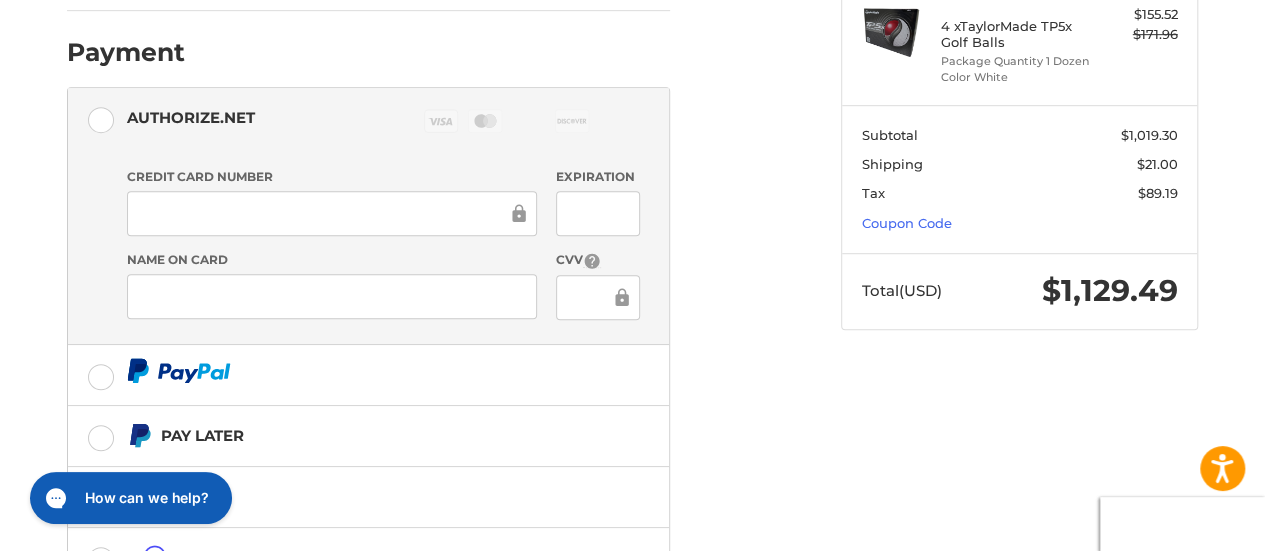 scroll, scrollTop: 593, scrollLeft: 0, axis: vertical 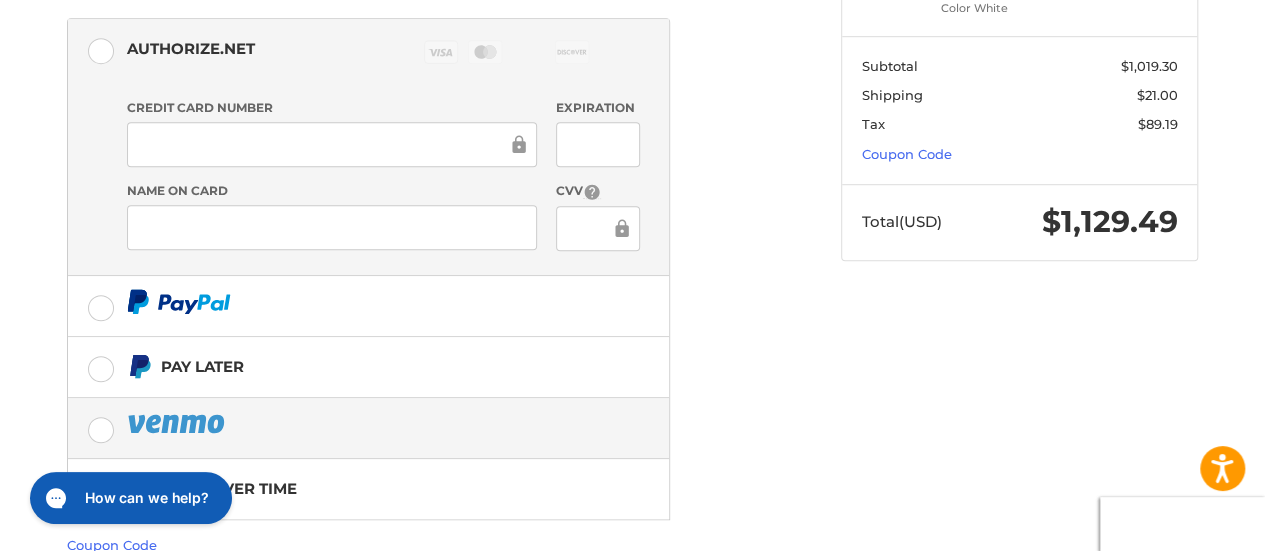 click at bounding box center (368, 428) 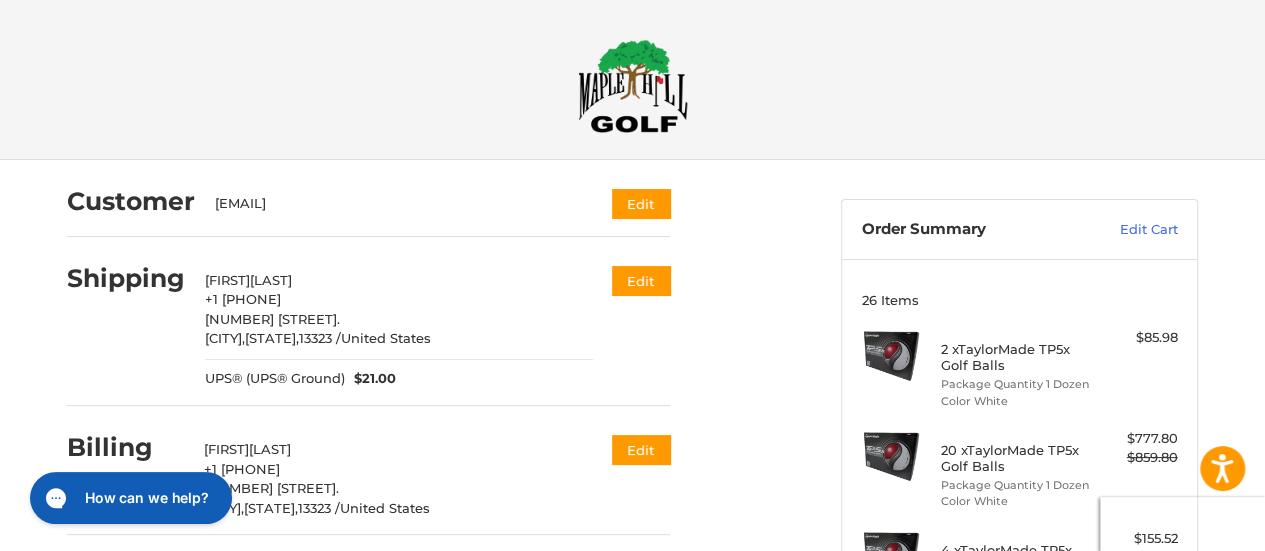 scroll, scrollTop: 538, scrollLeft: 0, axis: vertical 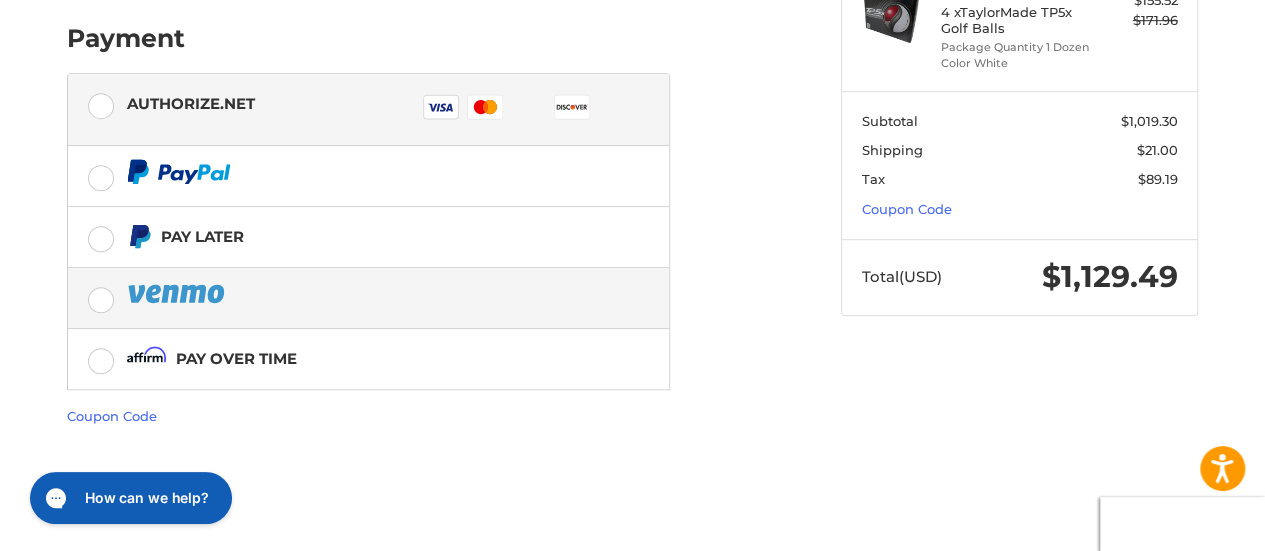 click on "Authorize.net Visa Master Amex Discover Diners Club JCB" at bounding box center (368, 110) 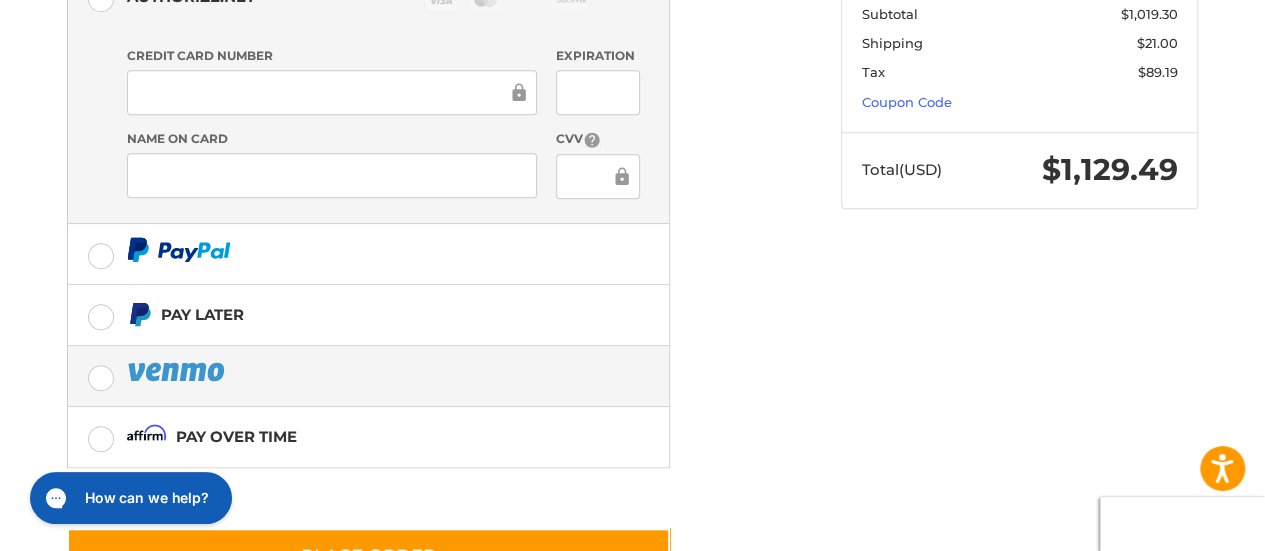 click at bounding box center [368, 376] 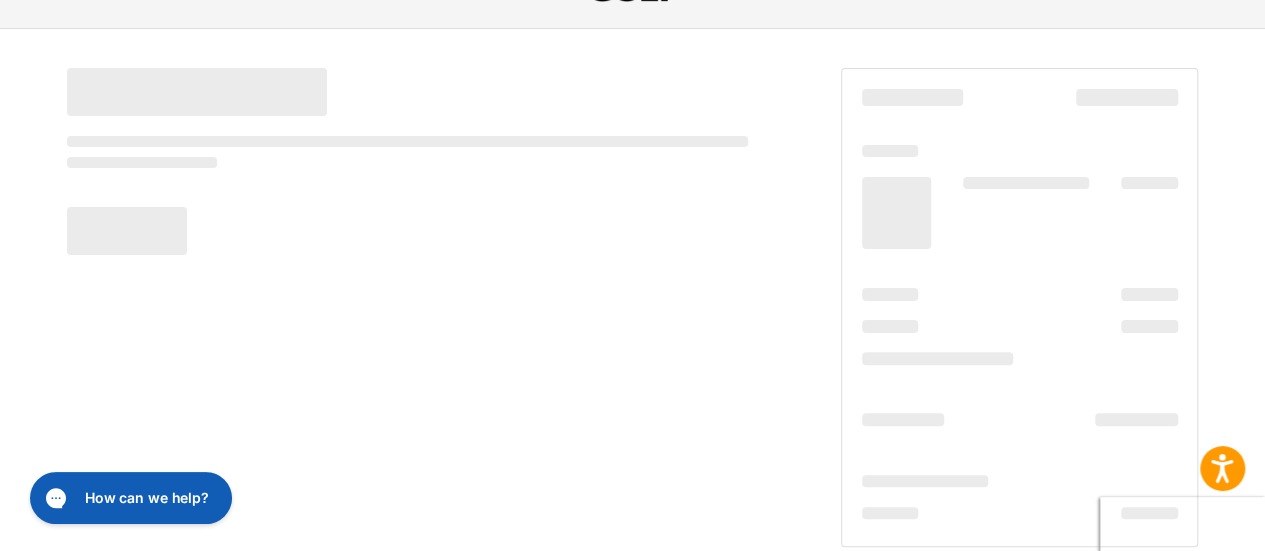 scroll, scrollTop: 0, scrollLeft: 0, axis: both 